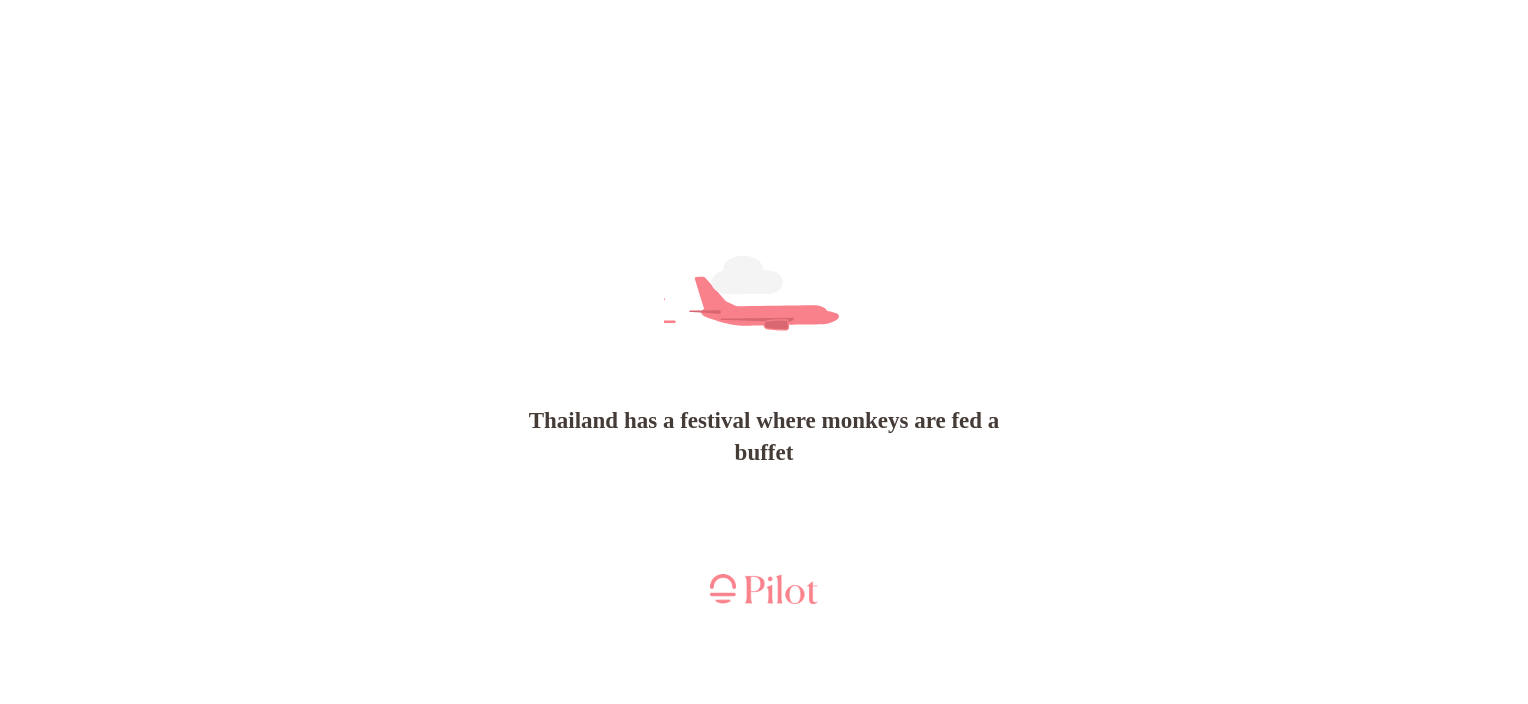 scroll, scrollTop: 0, scrollLeft: 0, axis: both 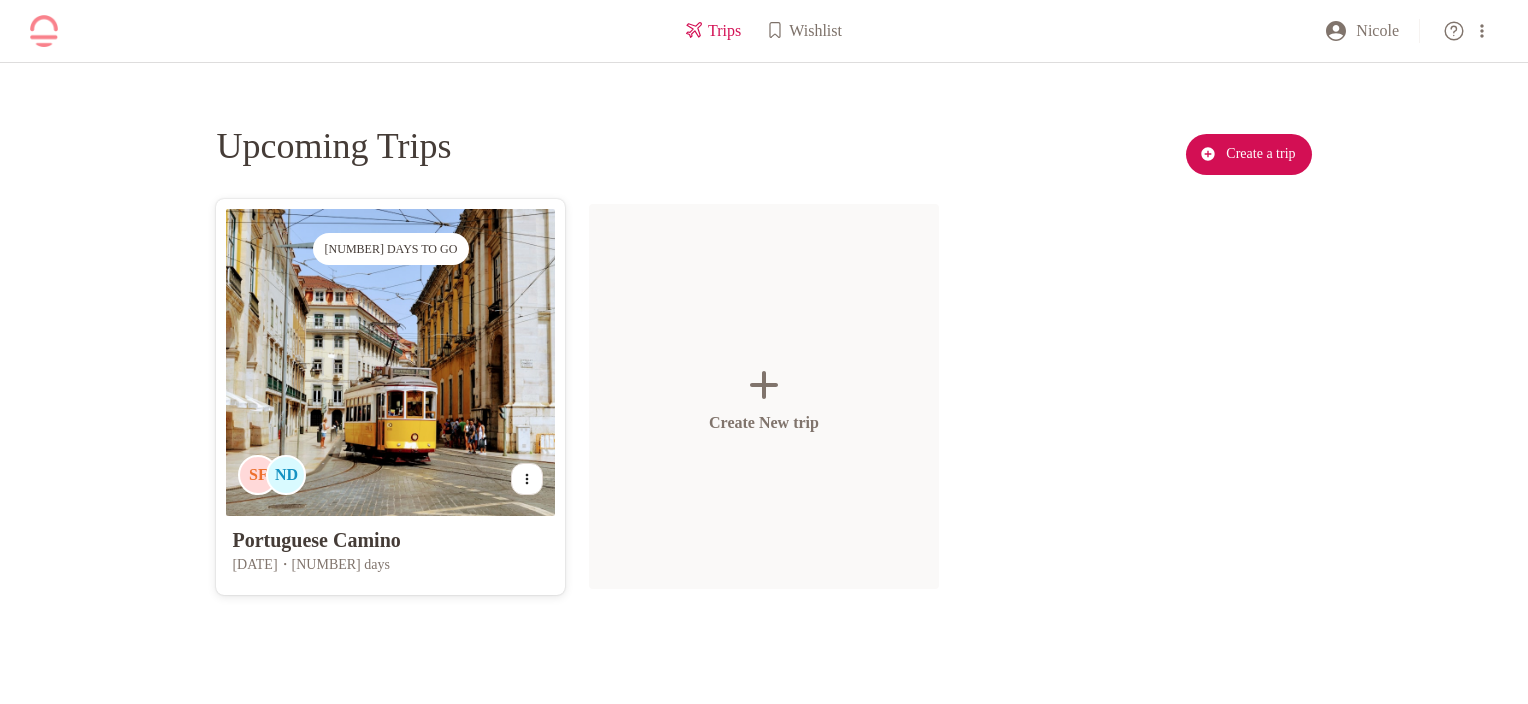 click on "[NUMBER] days to go [STATE] [STATE]" at bounding box center [390, 362] 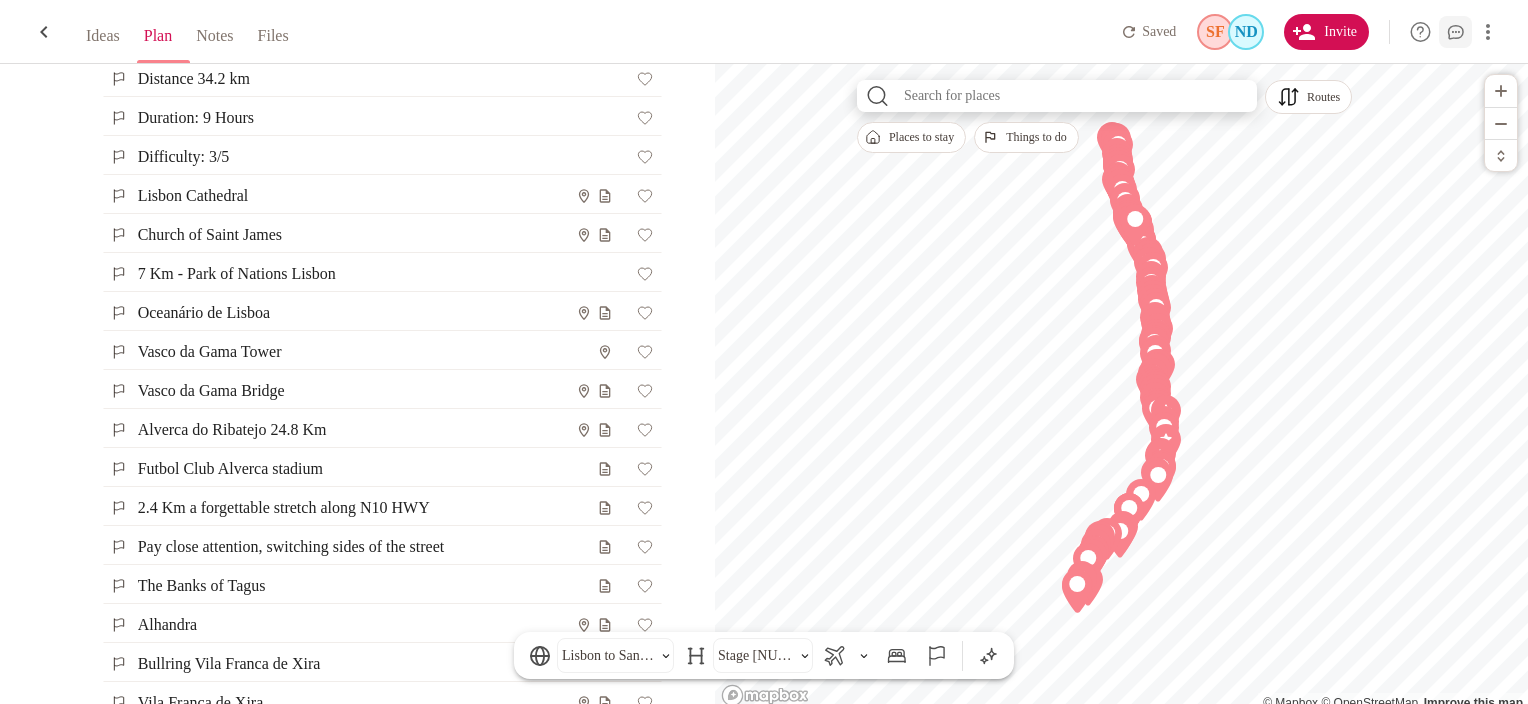 scroll, scrollTop: 1100, scrollLeft: 0, axis: vertical 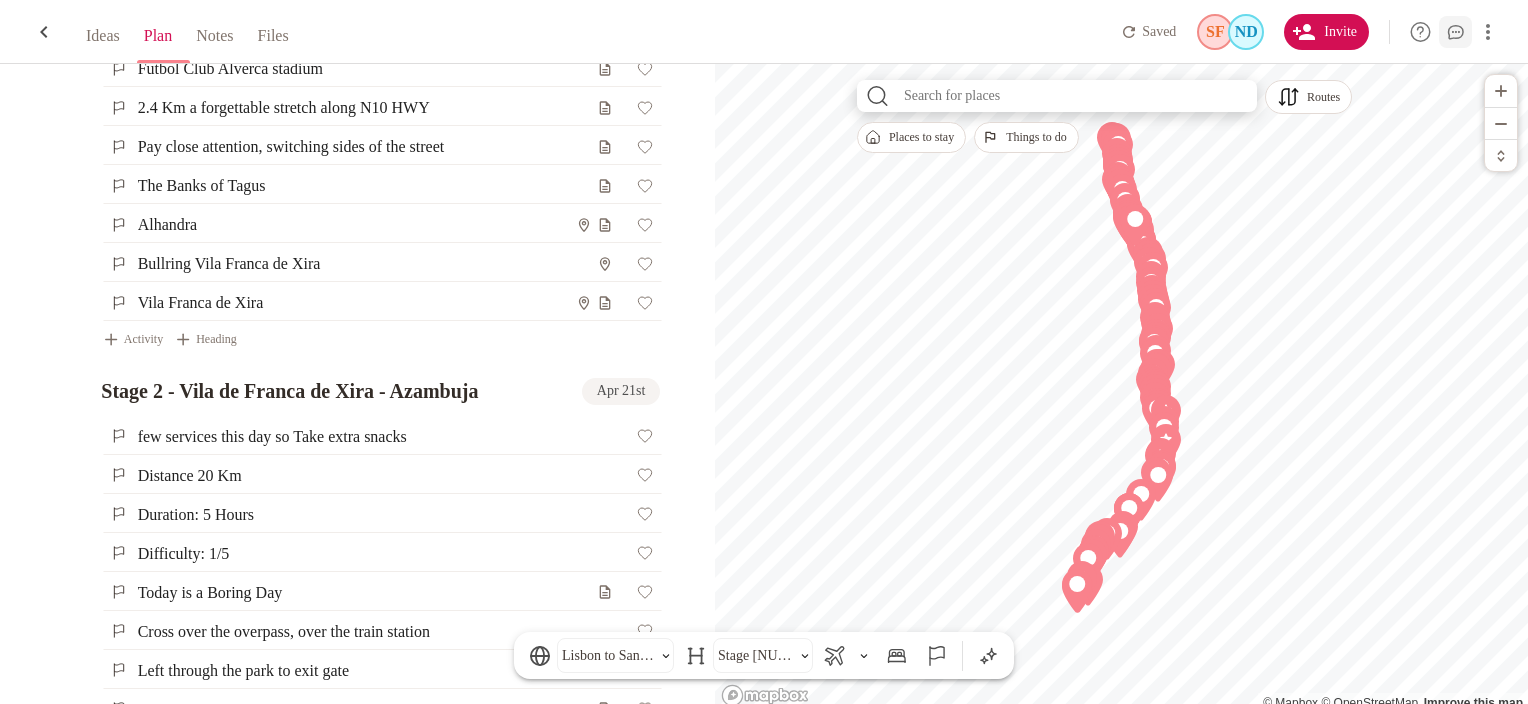 click at bounding box center [1456, 32] 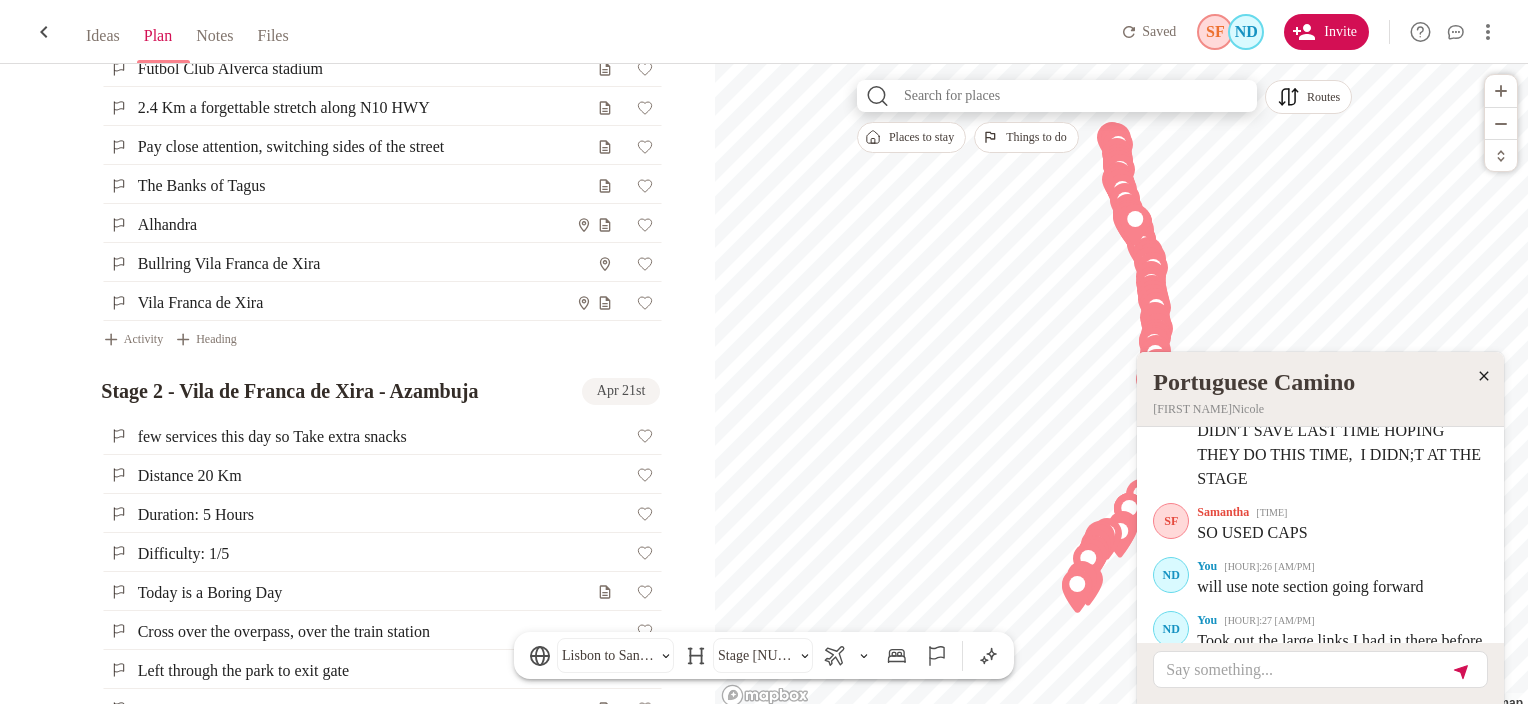 scroll, scrollTop: 2520, scrollLeft: 0, axis: vertical 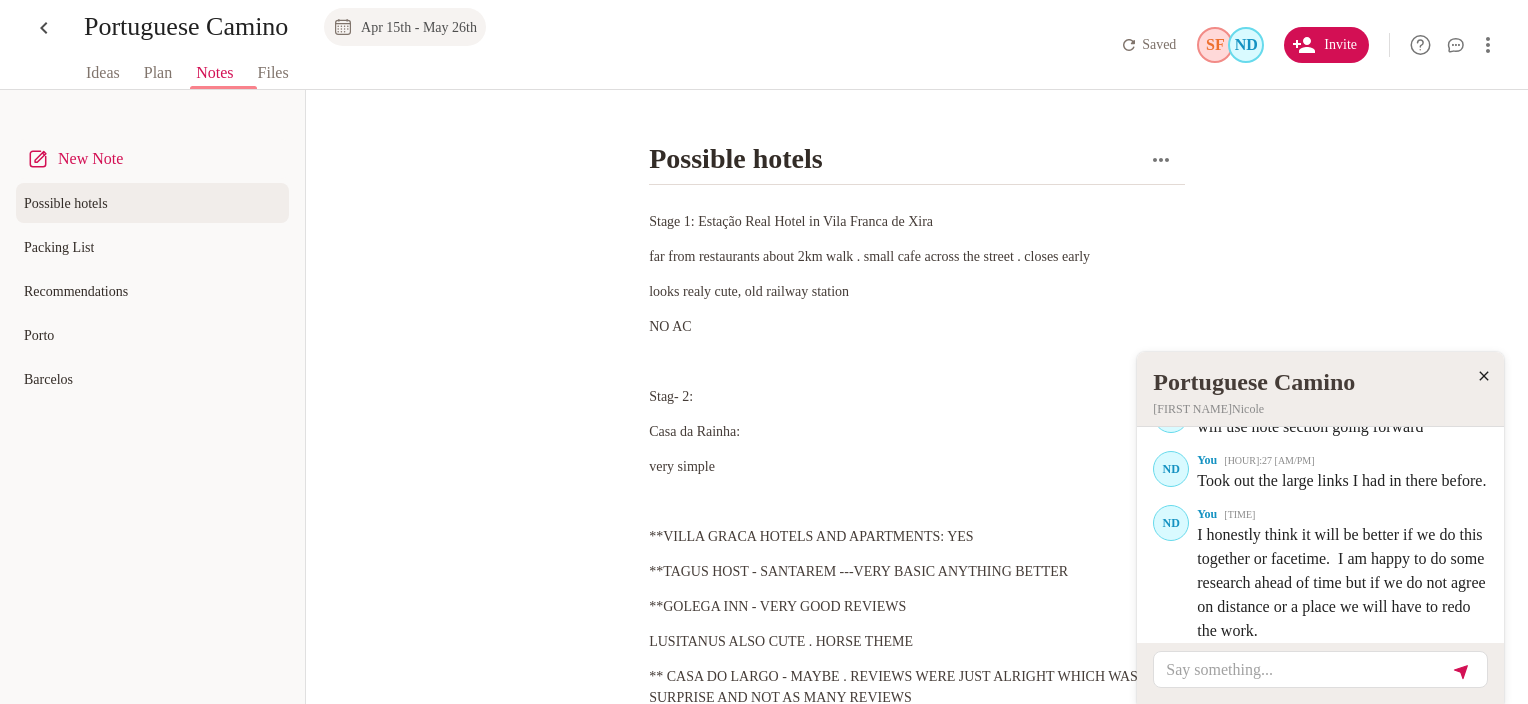 click at bounding box center [1484, 376] 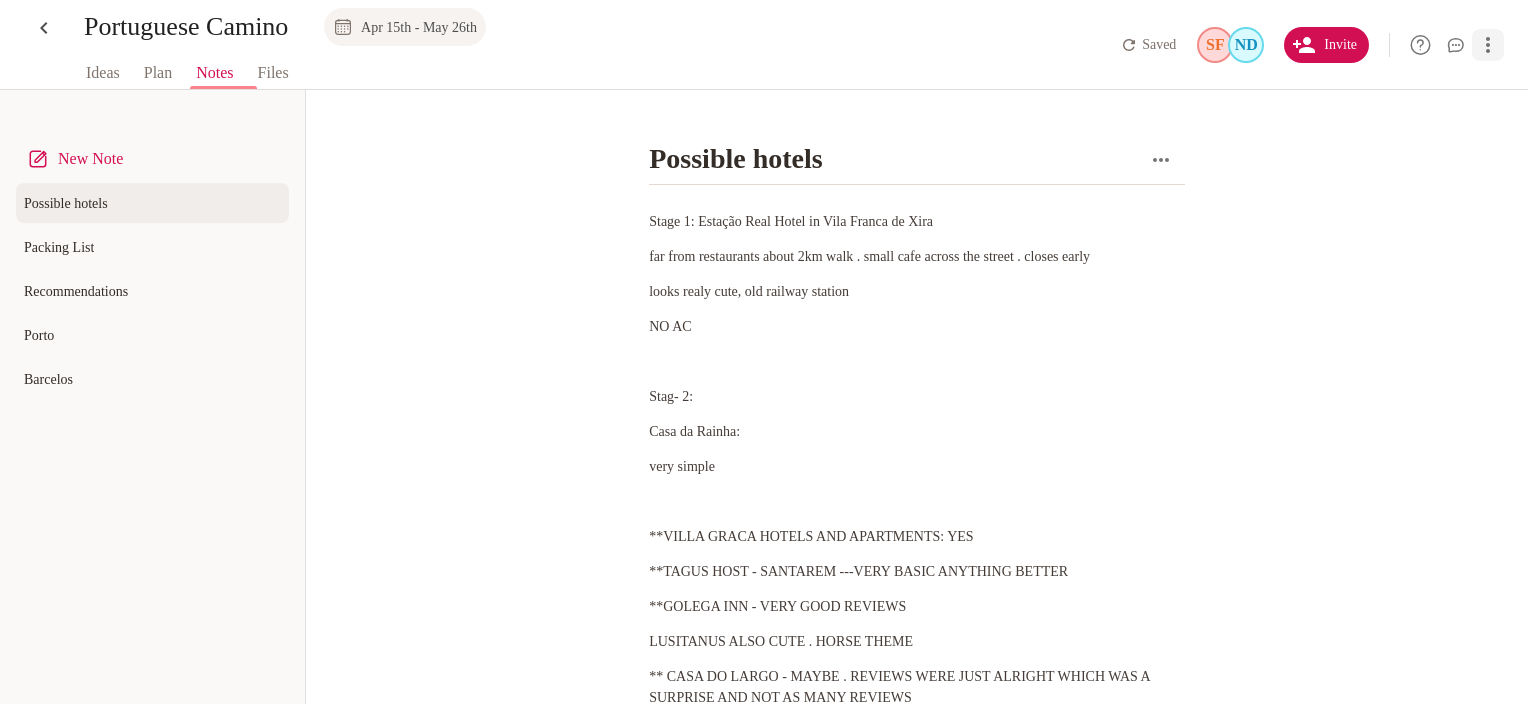 click at bounding box center (1488, 45) 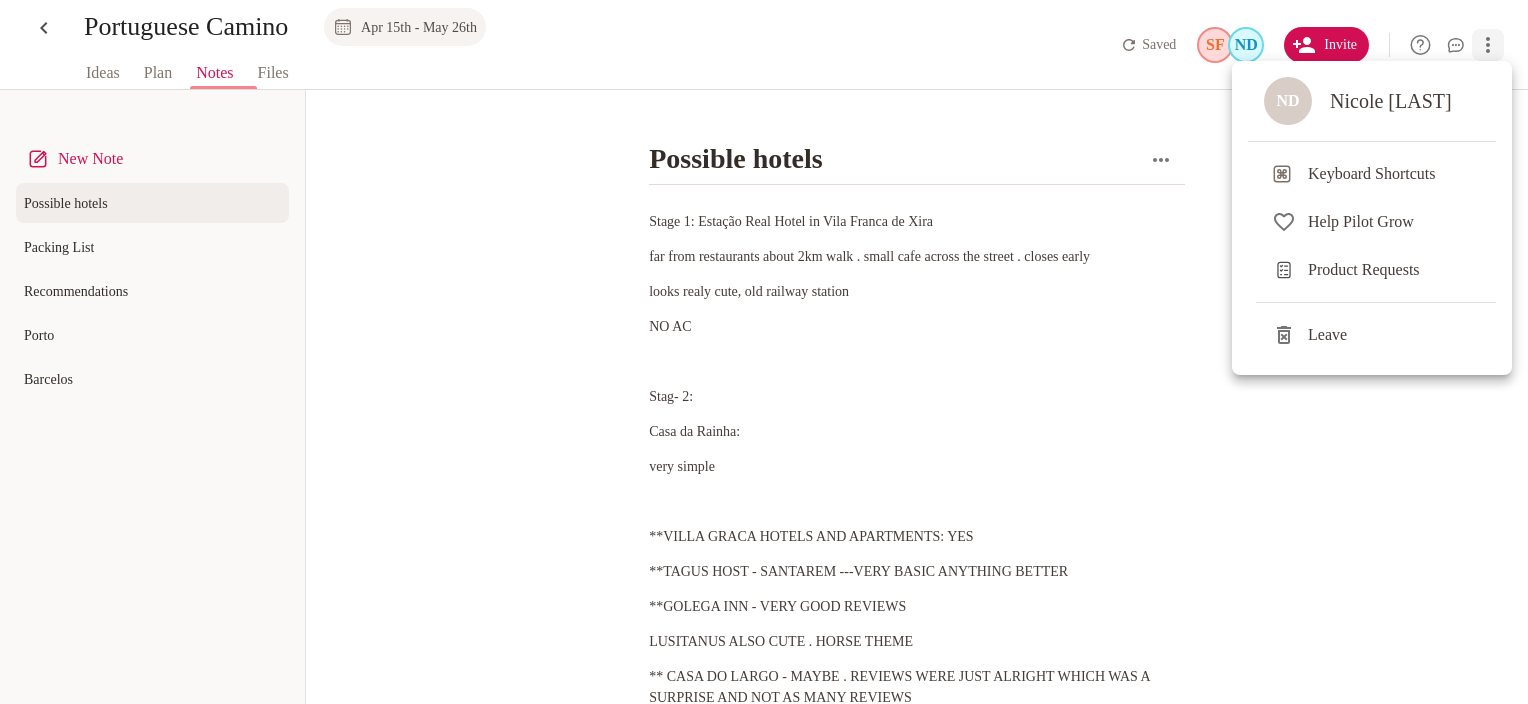 click at bounding box center (764, 352) 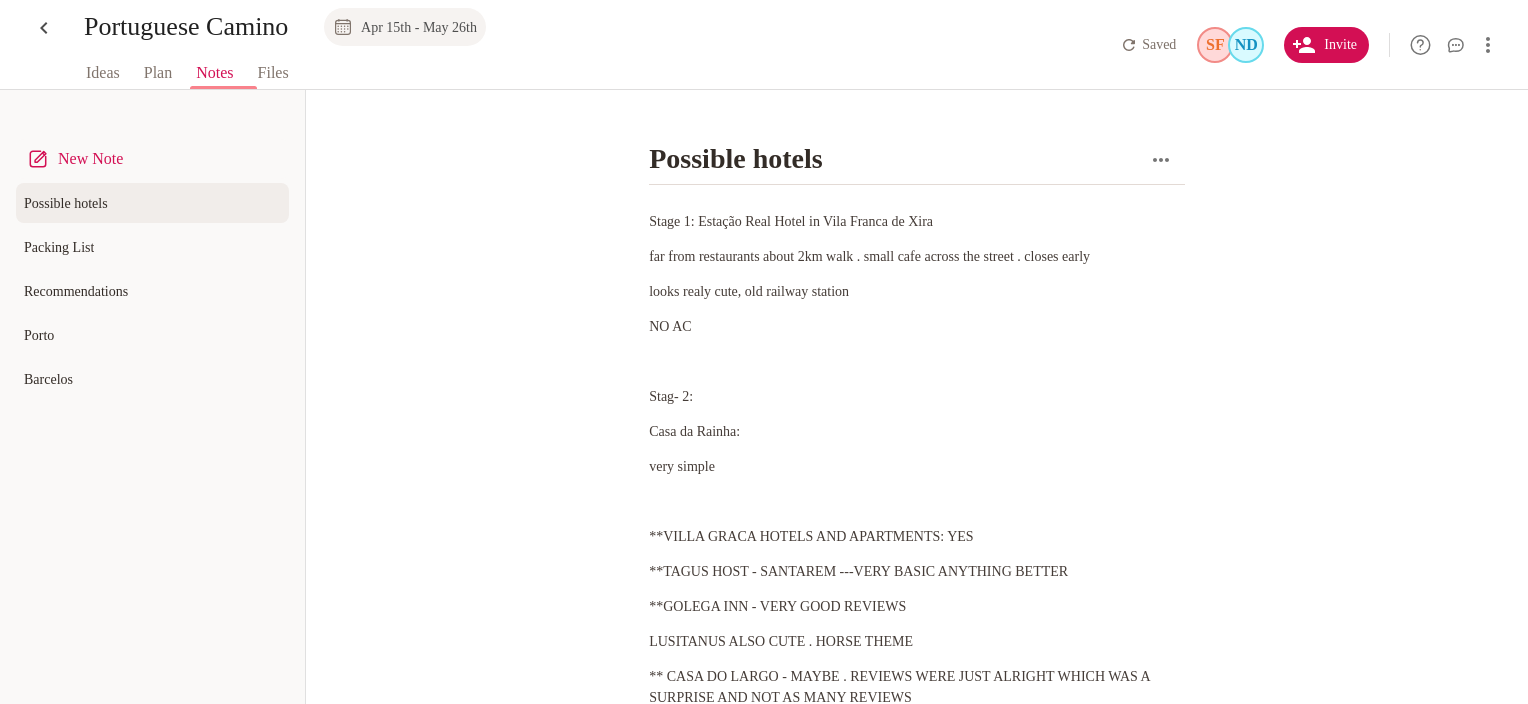 click on "Stage 1: Estação Real Hotel in Vila Franca de Xira" at bounding box center (791, 221) 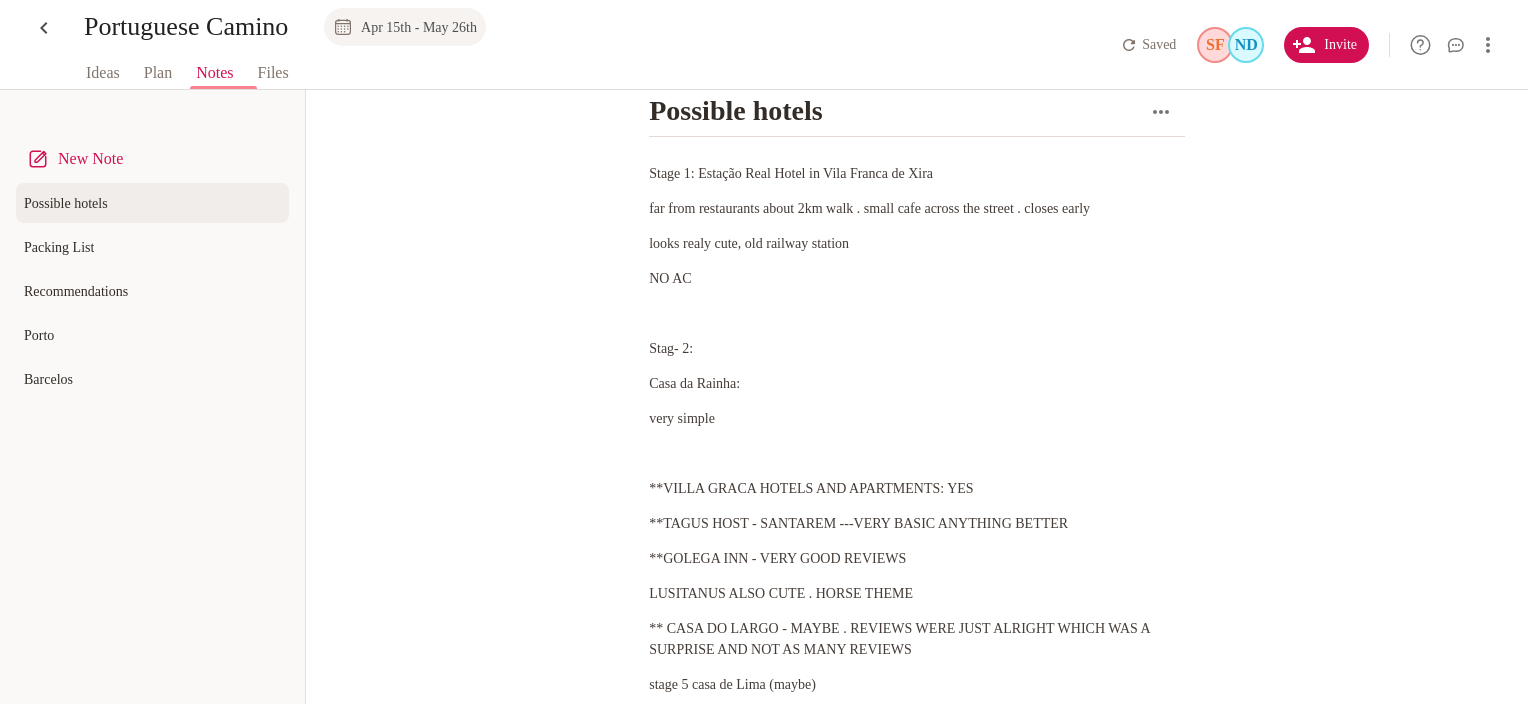 scroll, scrollTop: 75, scrollLeft: 0, axis: vertical 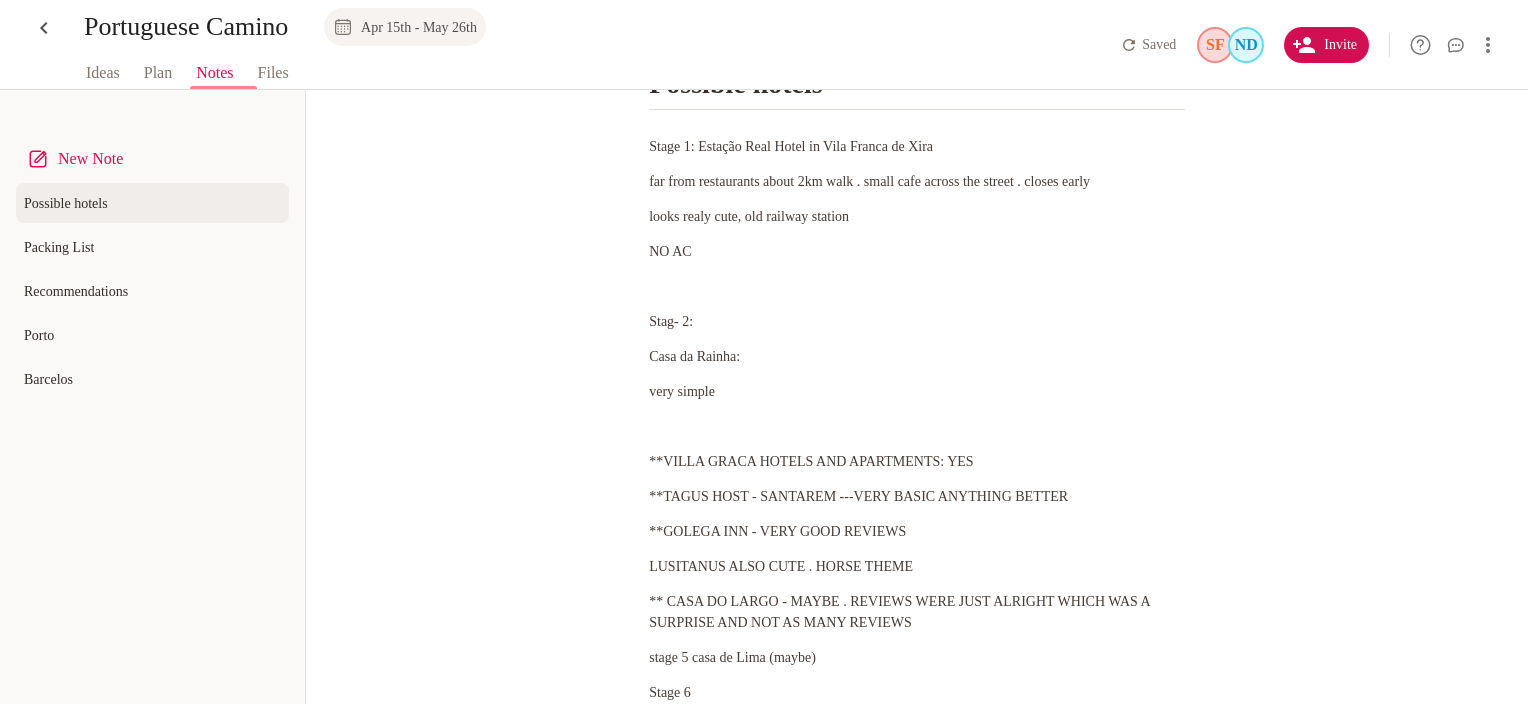drag, startPoint x: 1514, startPoint y: 304, endPoint x: 1503, endPoint y: 364, distance: 61 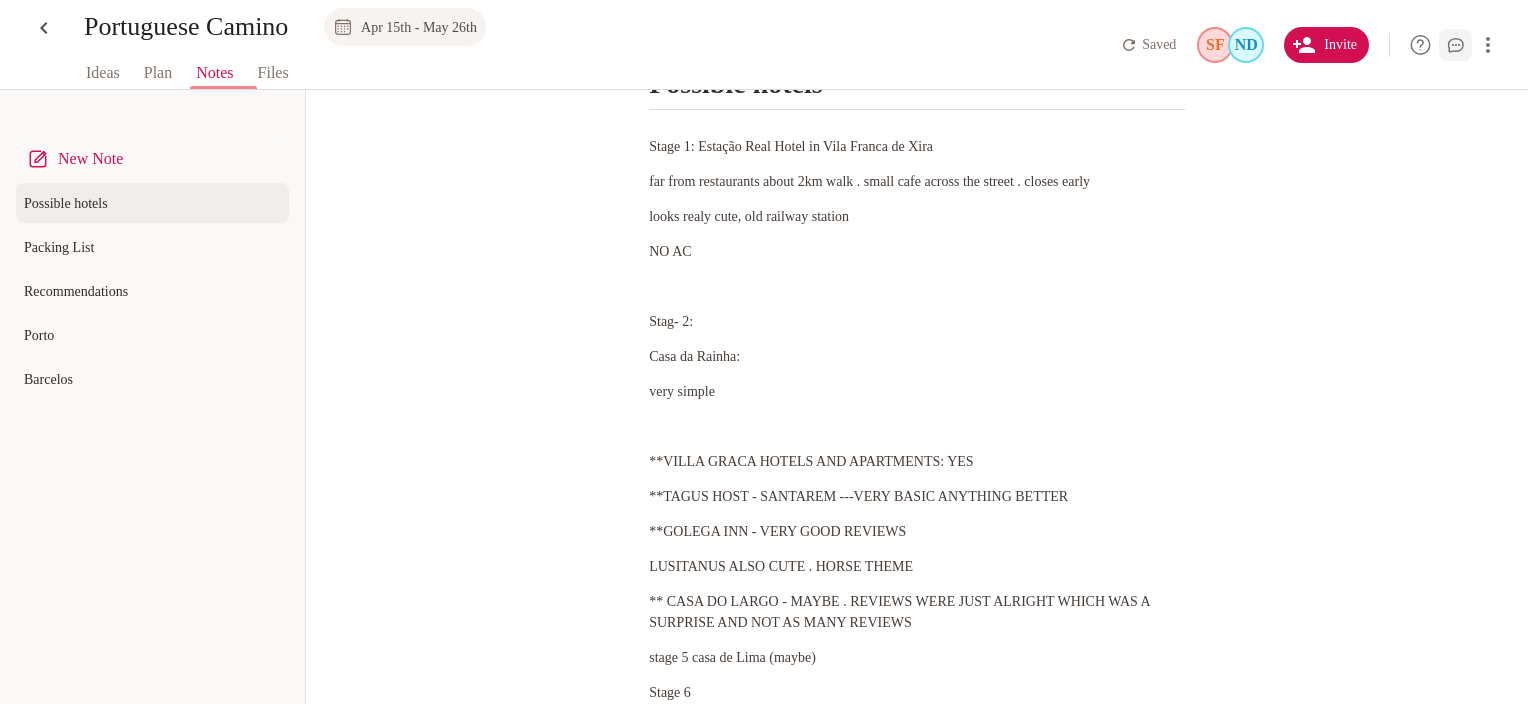 click at bounding box center (1455, 45) 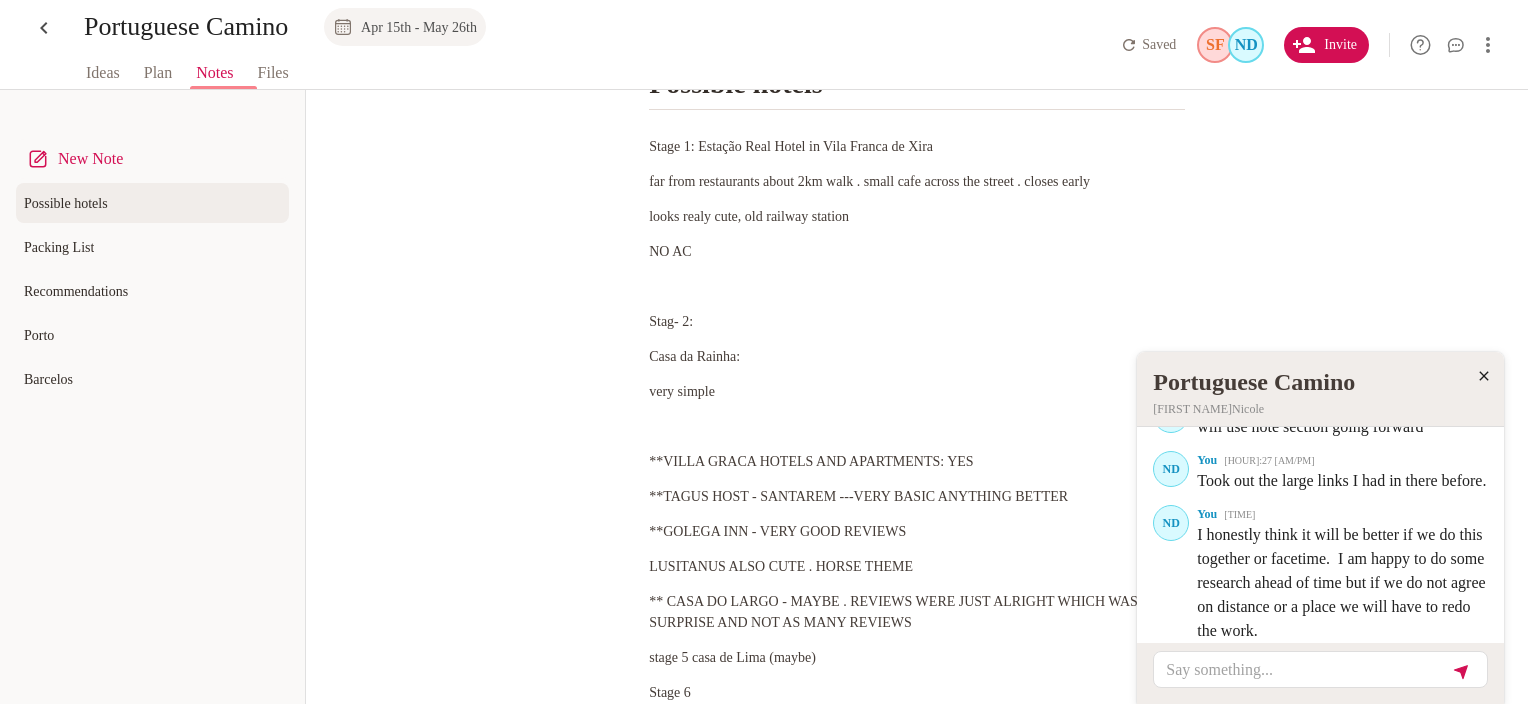 click at bounding box center (1305, 669) 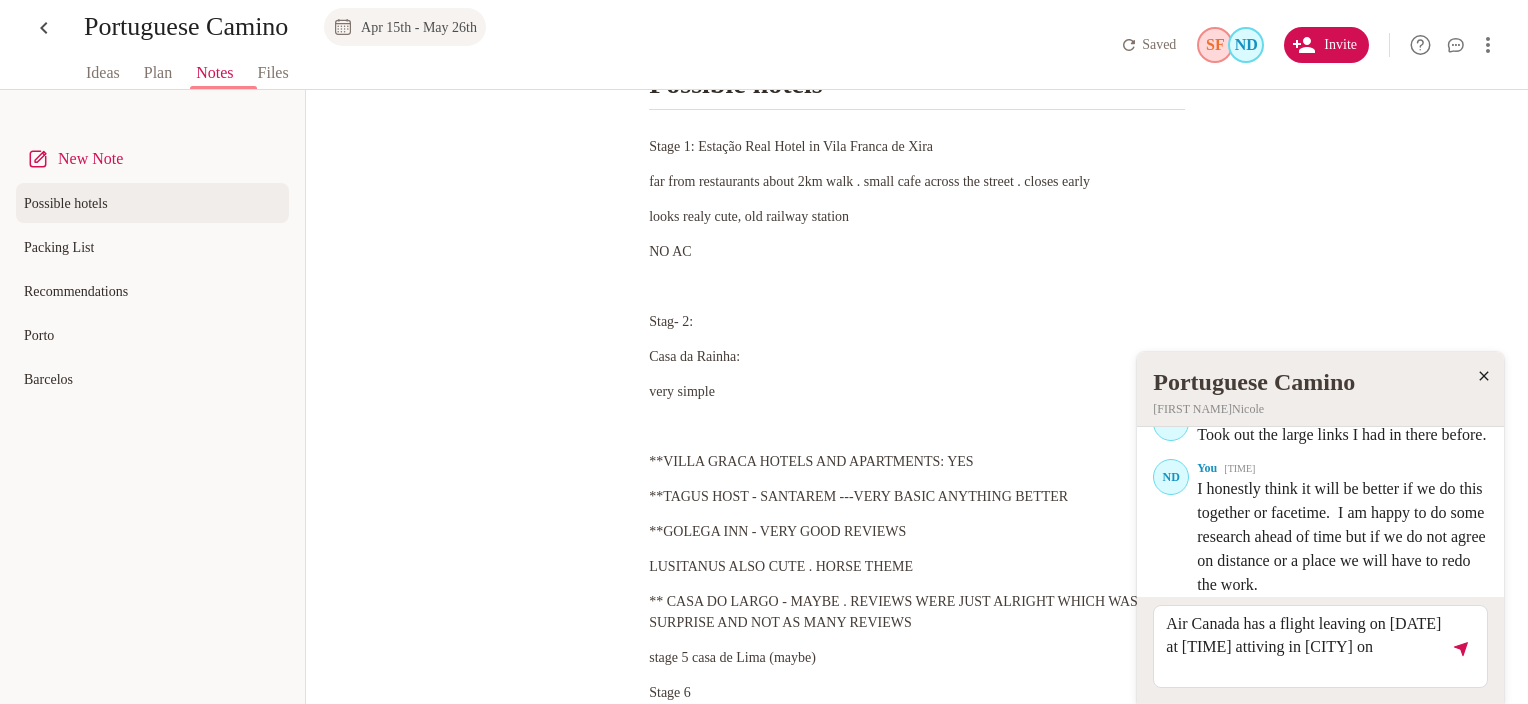 scroll, scrollTop: 3065, scrollLeft: 0, axis: vertical 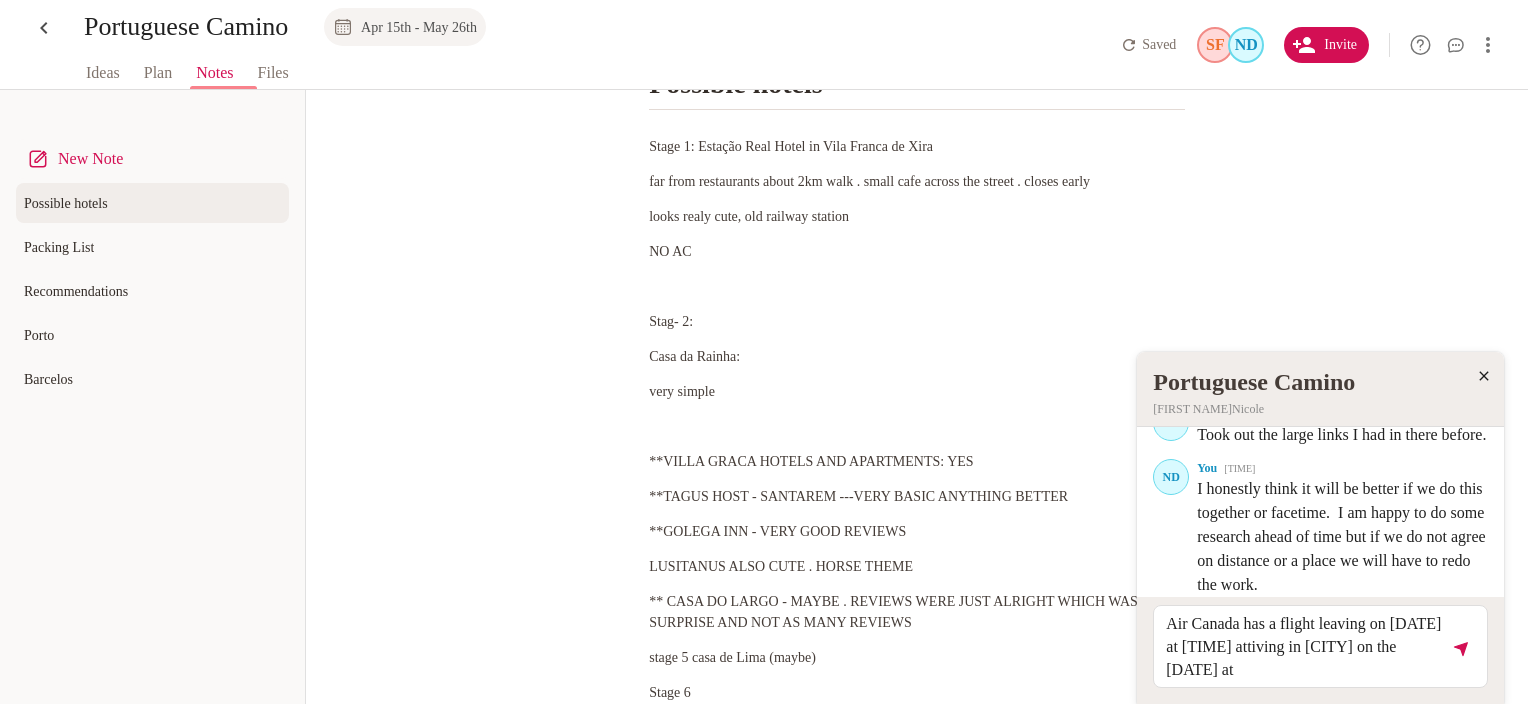 drag, startPoint x: 1338, startPoint y: 642, endPoint x: 1337, endPoint y: 661, distance: 19.026299 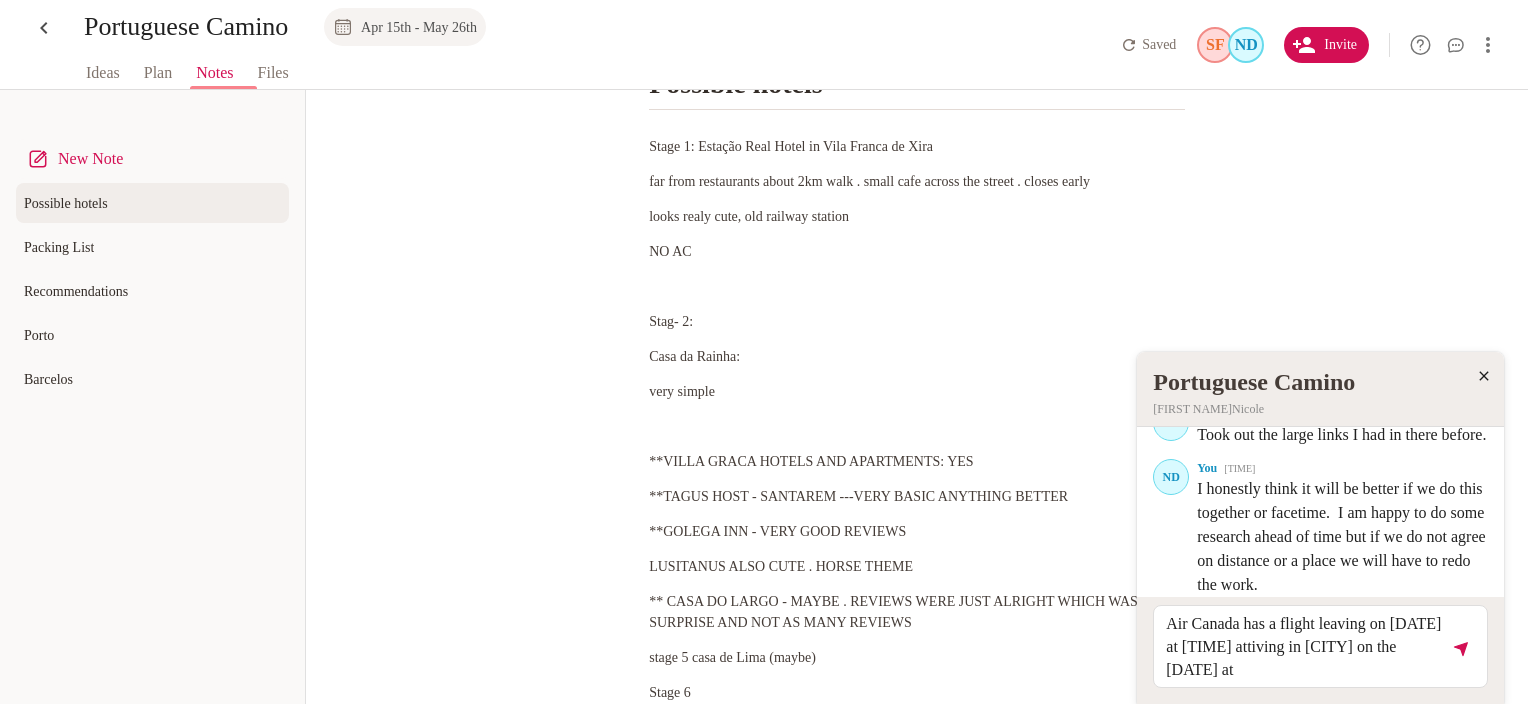 drag, startPoint x: 1361, startPoint y: 648, endPoint x: 1308, endPoint y: 644, distance: 53.15073 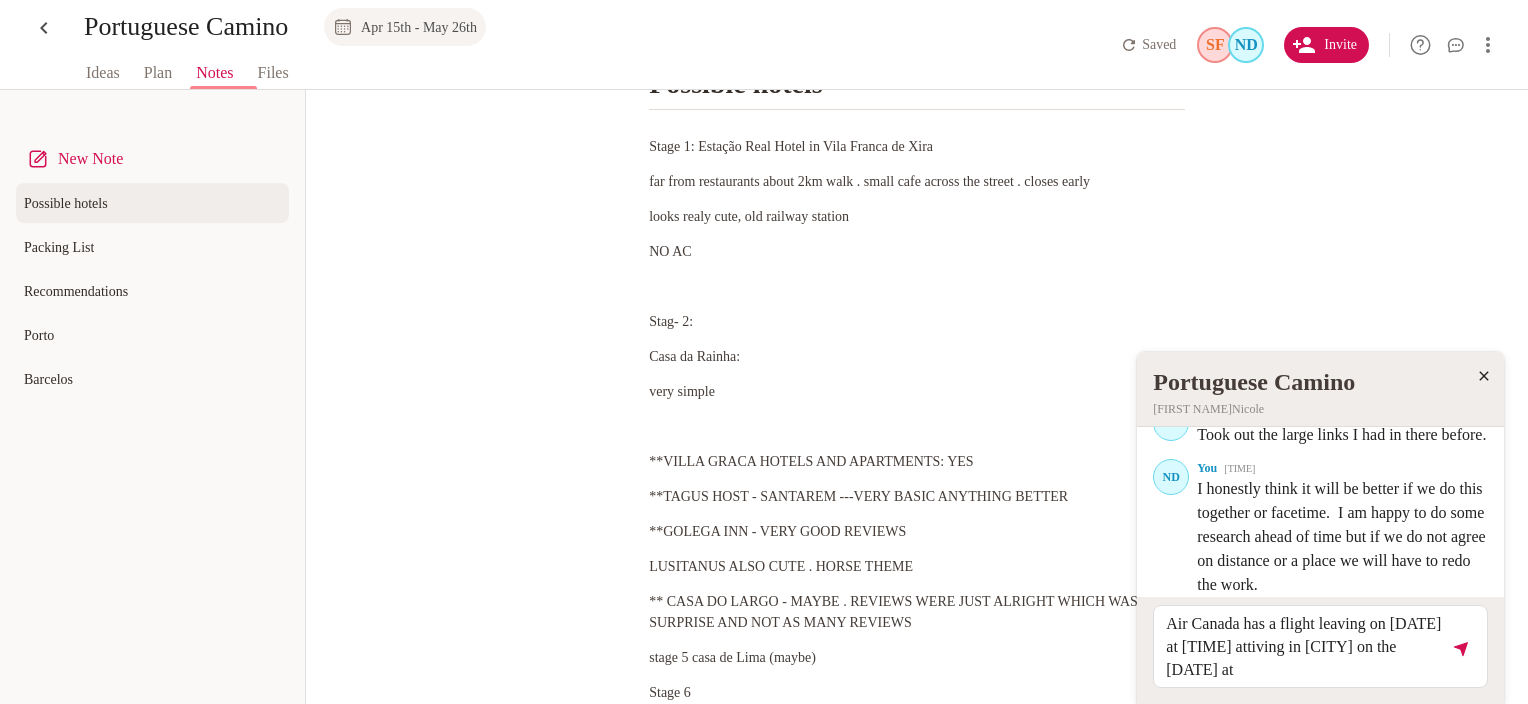 click on "Air Canada has a flight leaving on [DATE] at [TIME] attiving in [CITY] on the [DATE] at" at bounding box center (1305, 646) 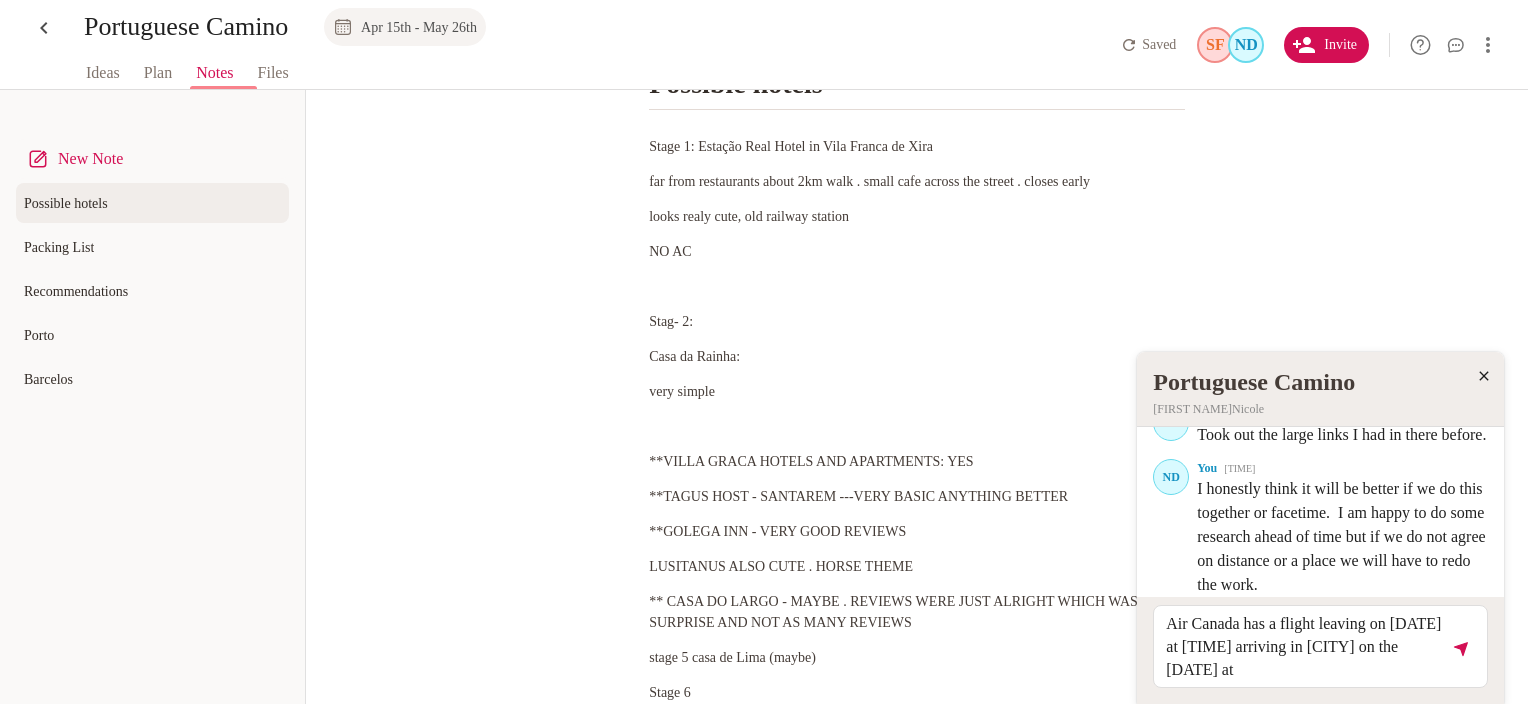 drag, startPoint x: 1425, startPoint y: 650, endPoint x: 1384, endPoint y: 645, distance: 41.303753 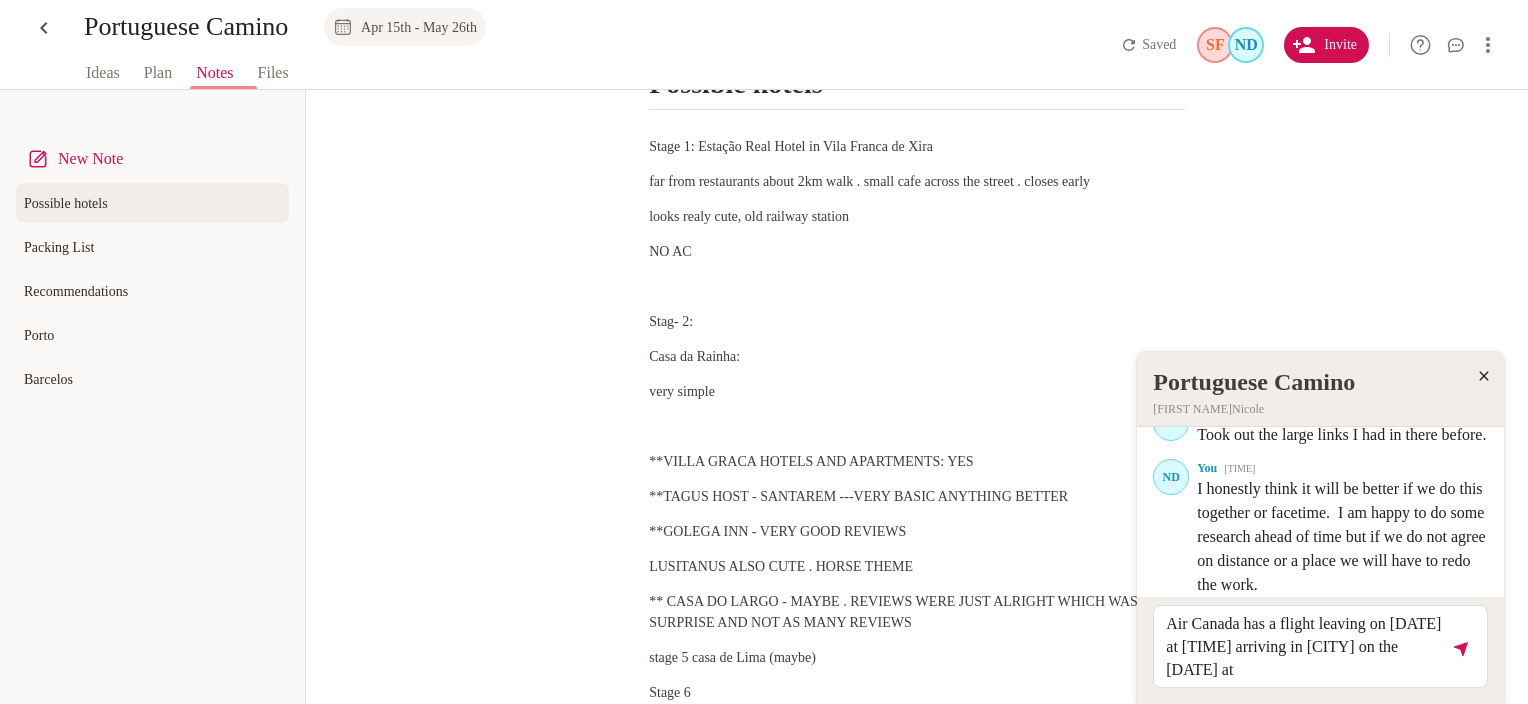 click on "Air Canada has a flight leaving on [DATE] at [TIME] arriving in [CITY] on the [DATE] at" at bounding box center [1305, 646] 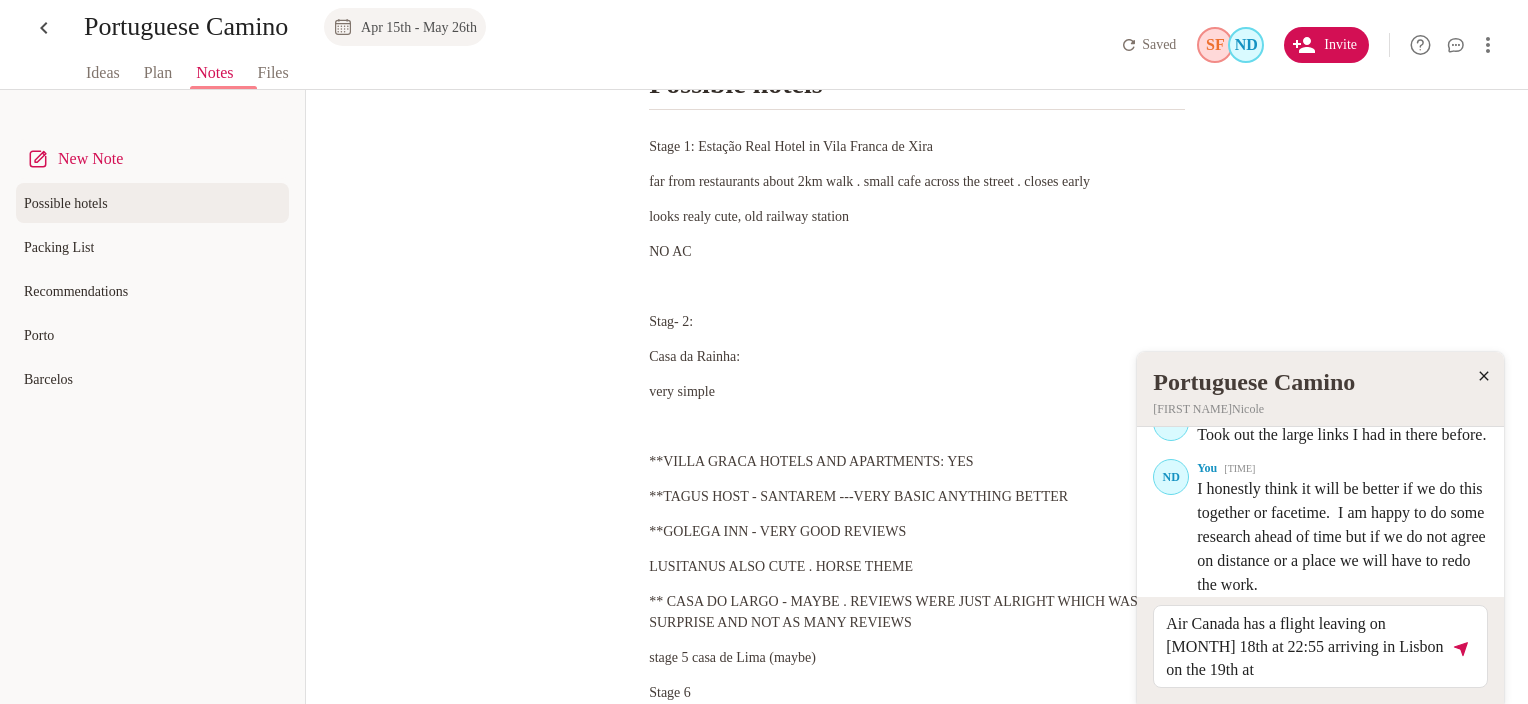 click on "Air Canada has a flight leaving on [MONTH] 18th at 22:55 arriving in Lisbon on the 19th at" at bounding box center [1305, 646] 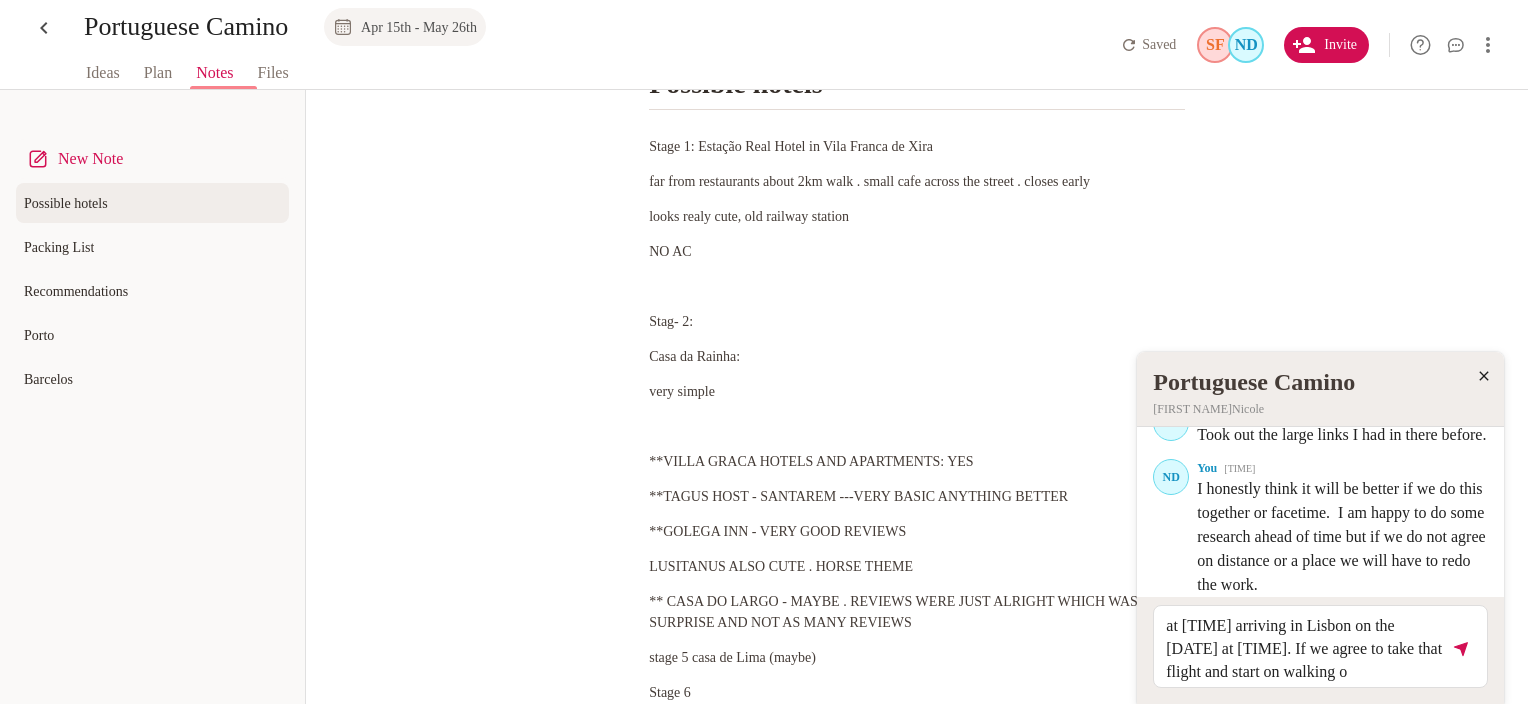 scroll, scrollTop: 44, scrollLeft: 0, axis: vertical 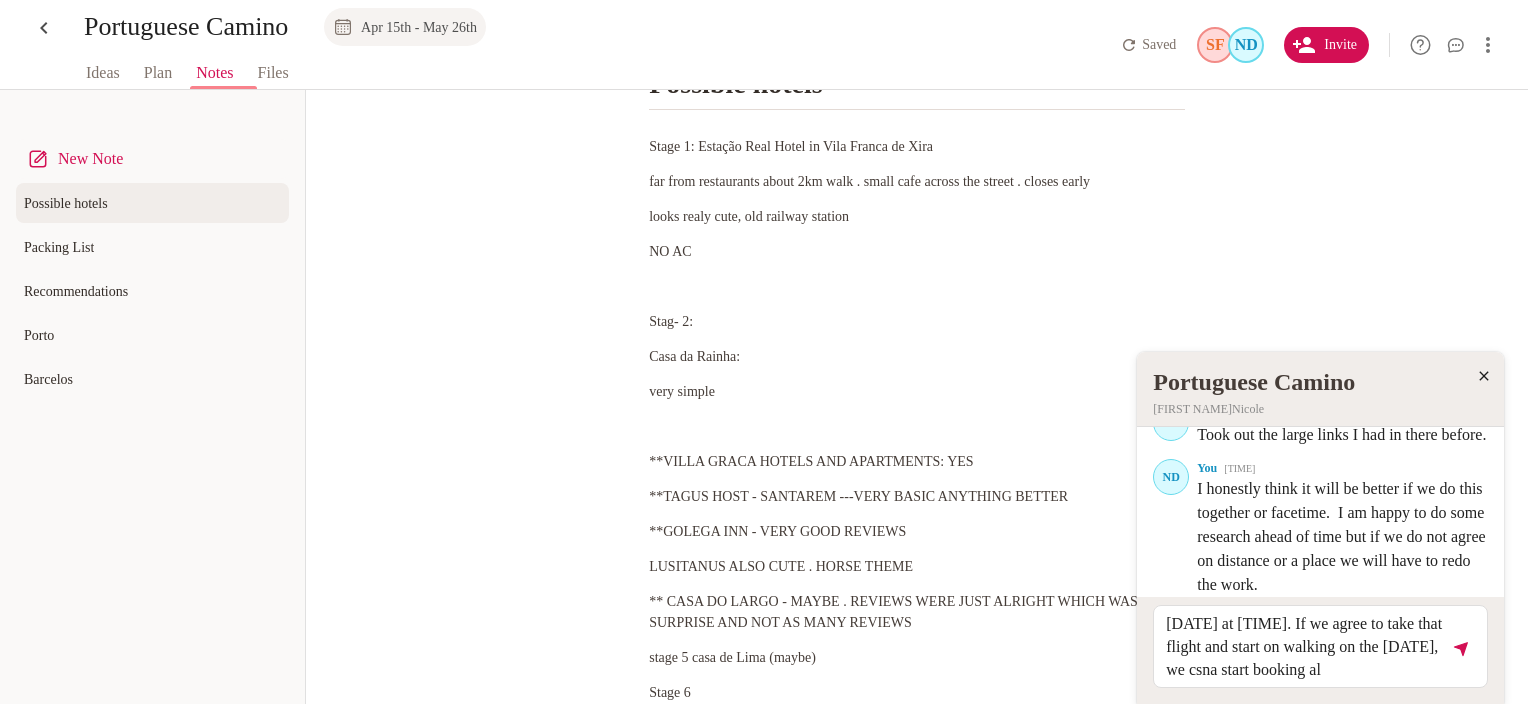 click on "Air Canada has a flight leaving on [DATE] at [TIME] arriving in [CITY] on the [DATE] at [TIME]. If we agree to take that flight and start on walking on the [DATE], we csna start booking al" at bounding box center [1305, 646] 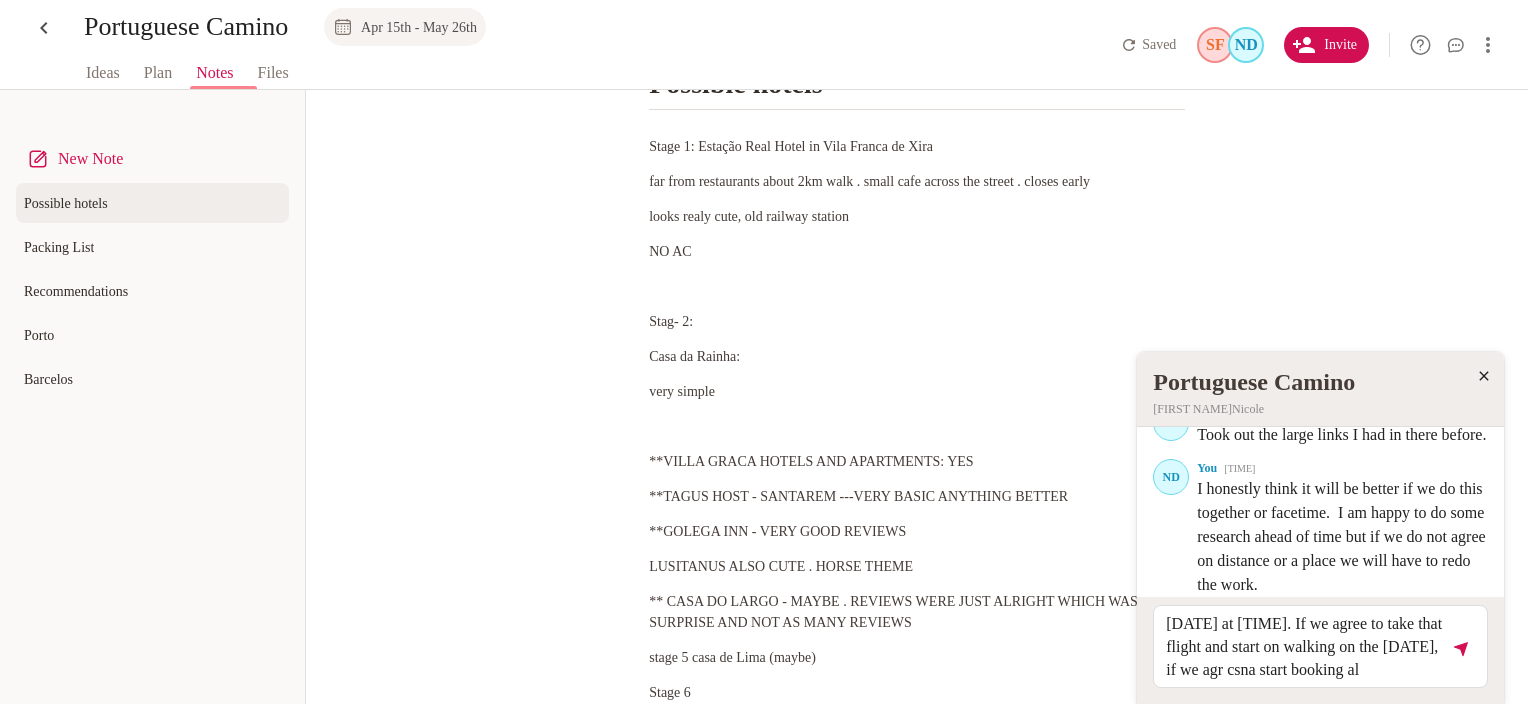 scroll, scrollTop: 67, scrollLeft: 0, axis: vertical 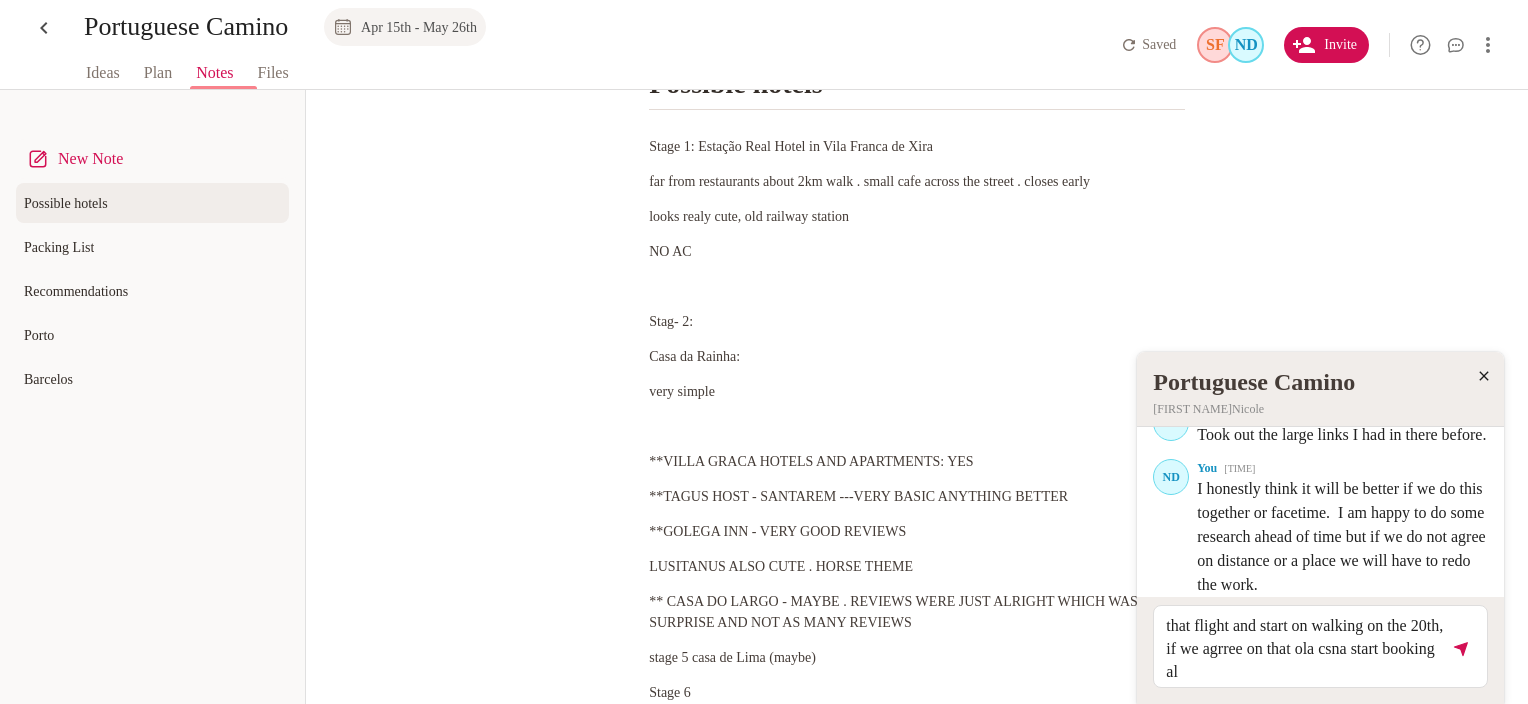 type on "Air Canada has a flight leaving on [DATE] at [TIME] arriving in Lisbon on the [DATE] at [TIME]. If we agree to take that flight and start on walking on the [DATE], if we agrree on that olan csna start booking al" 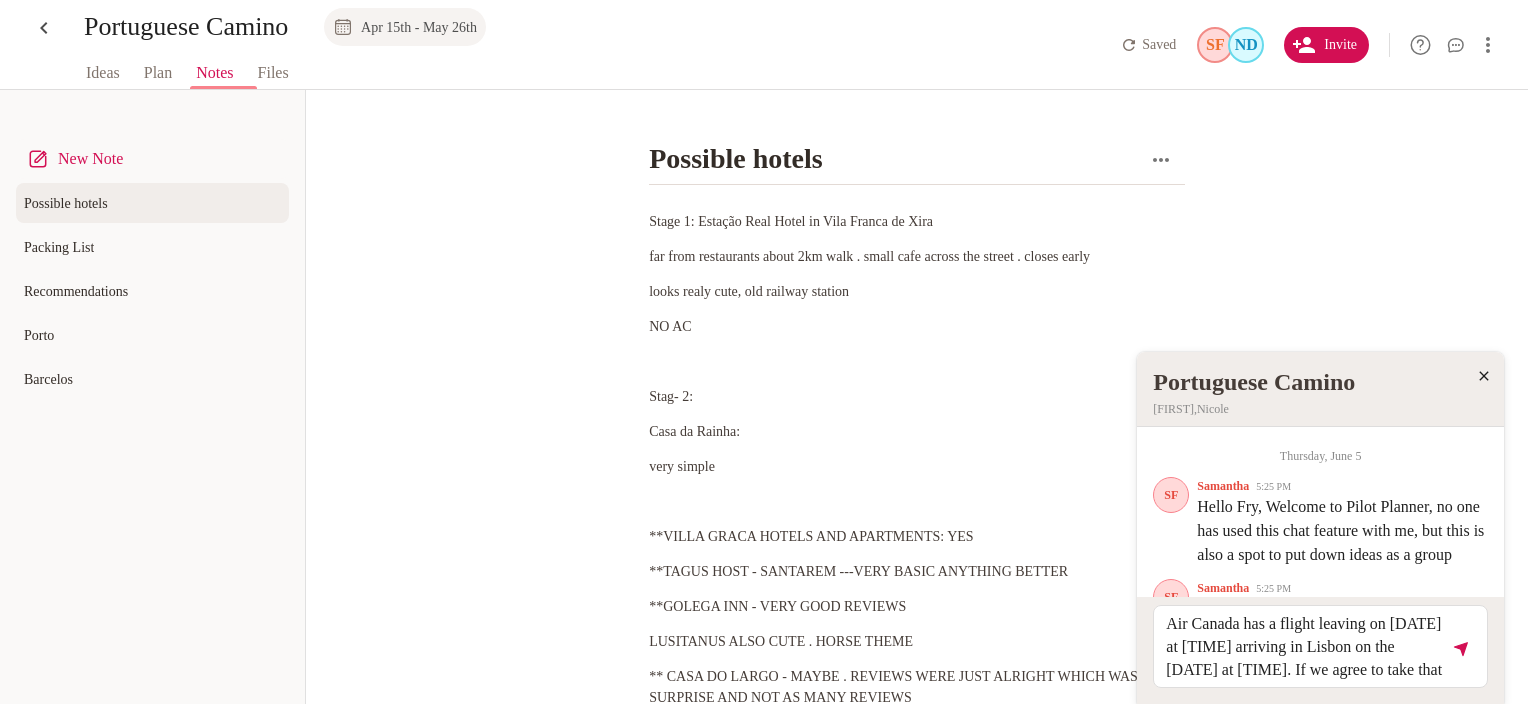 scroll, scrollTop: 0, scrollLeft: 0, axis: both 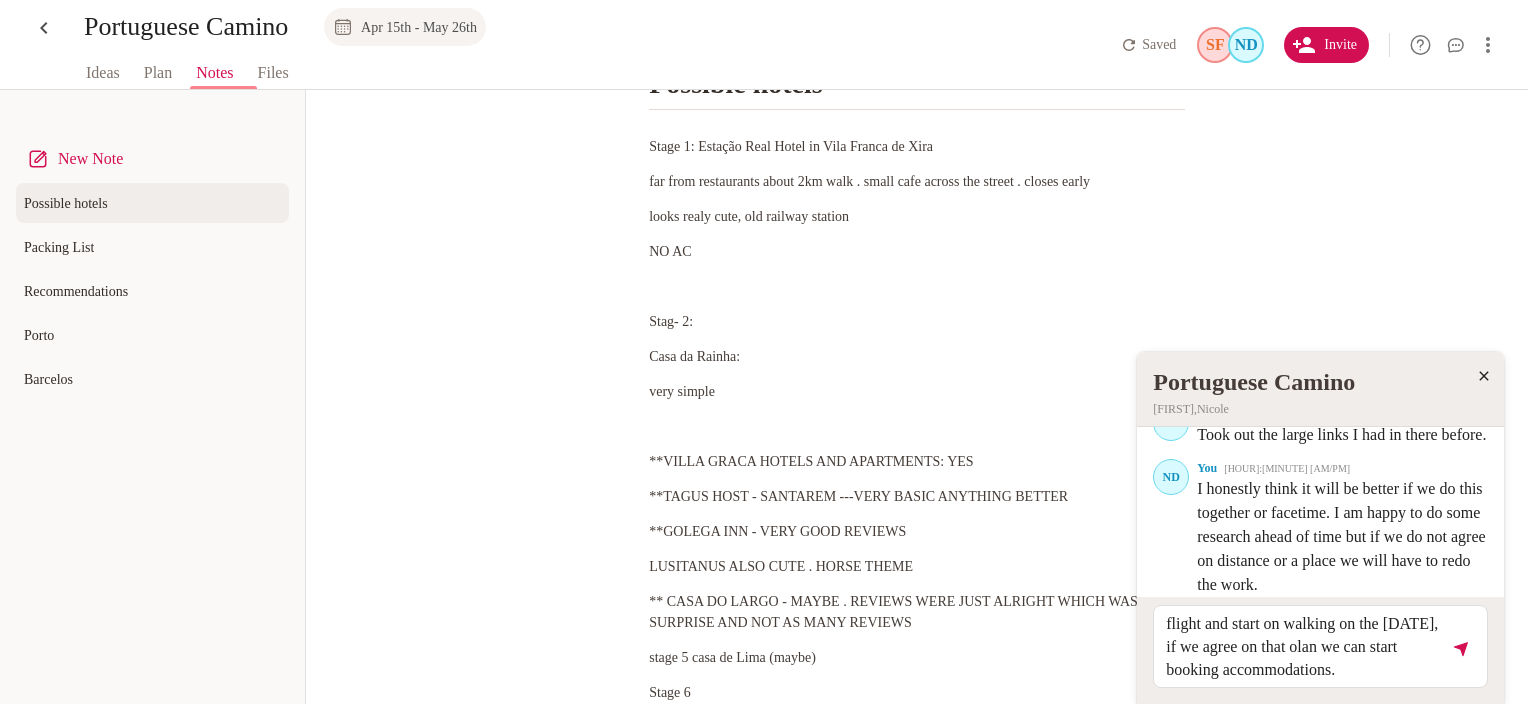 click on "Air Canada has a flight leaving on [DATE] at [TIME] arriving in Lisbon on the [DATE] at [TIME]. If we agree to take that flight and start on walking on the [DATE], if we agree on that olan we can start booking accommodations." at bounding box center [1305, 646] 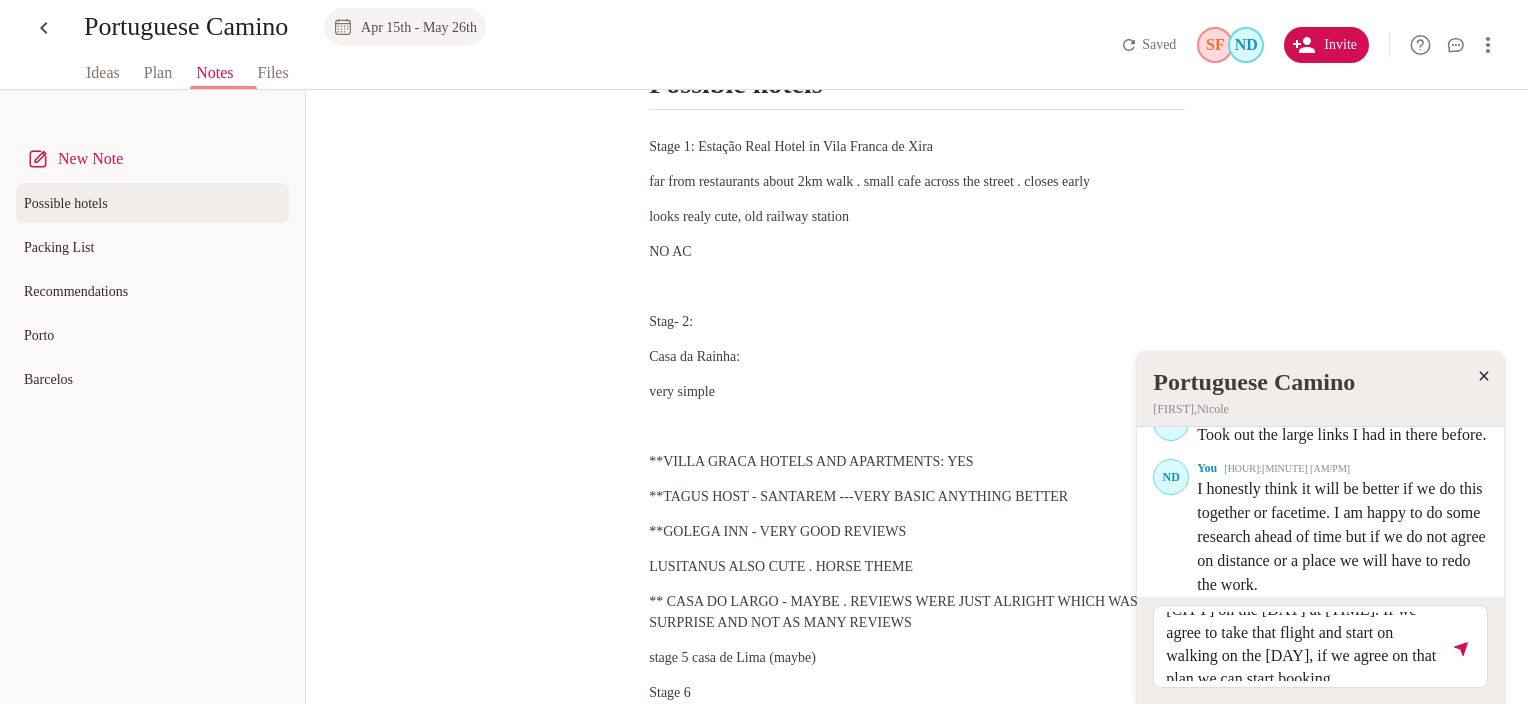 scroll, scrollTop: 92, scrollLeft: 0, axis: vertical 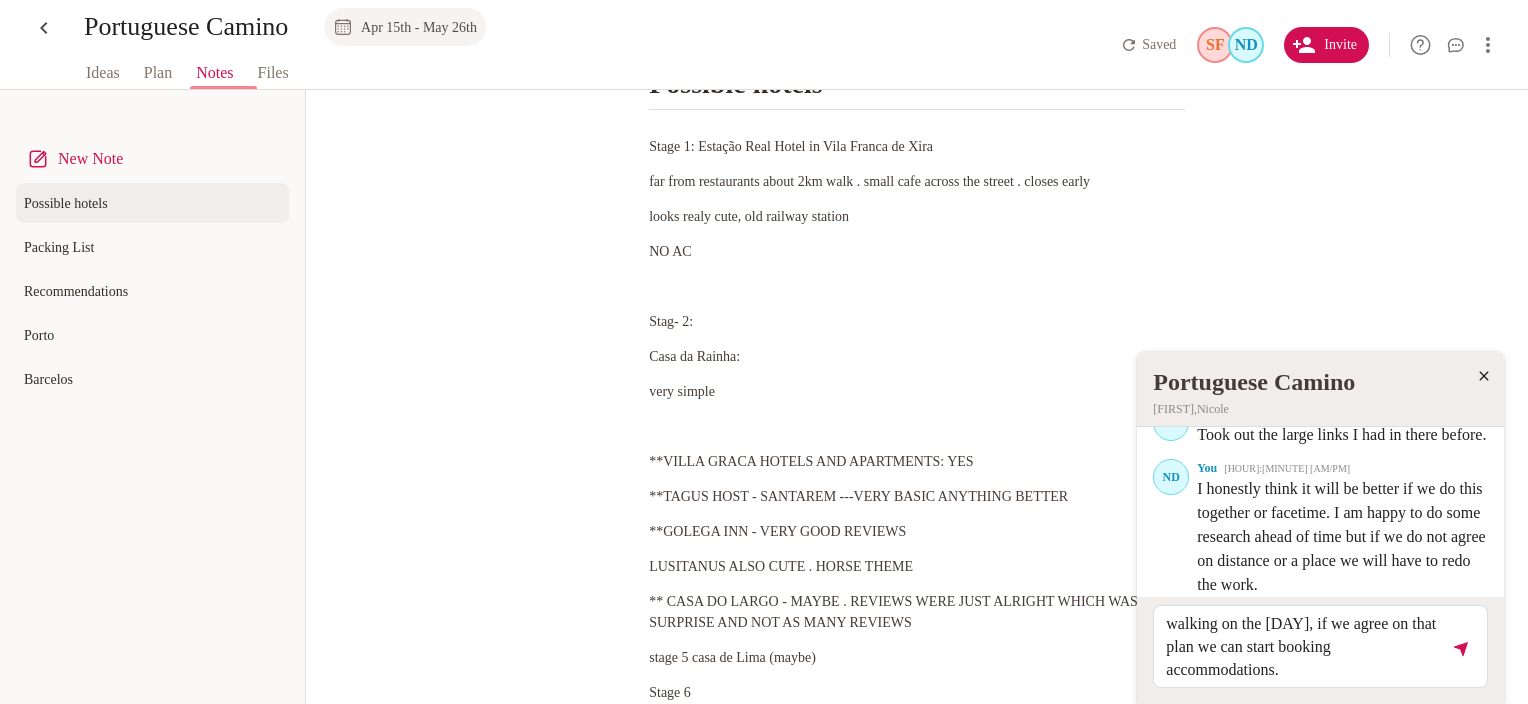 drag, startPoint x: 1436, startPoint y: 664, endPoint x: 1443, endPoint y: 640, distance: 25 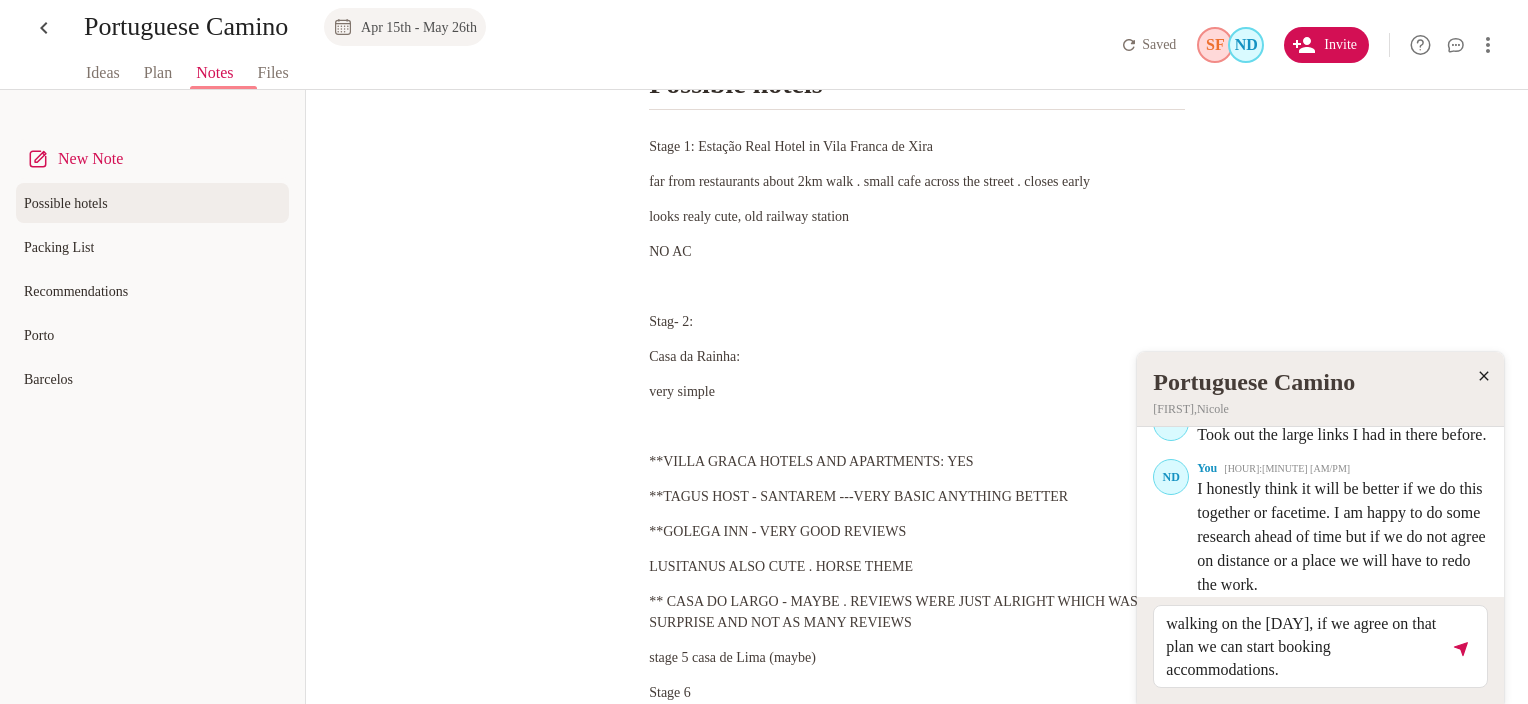 click on "[BRAND] has a flight leaving on [MONTH] [DAY] at [TIME] arriving in [CITY] on the [DAY] at [TIME]. If we agree to take that flight and start on walking on the [DAY], if we agree on that plan we can start booking accommodations." at bounding box center [1305, 646] 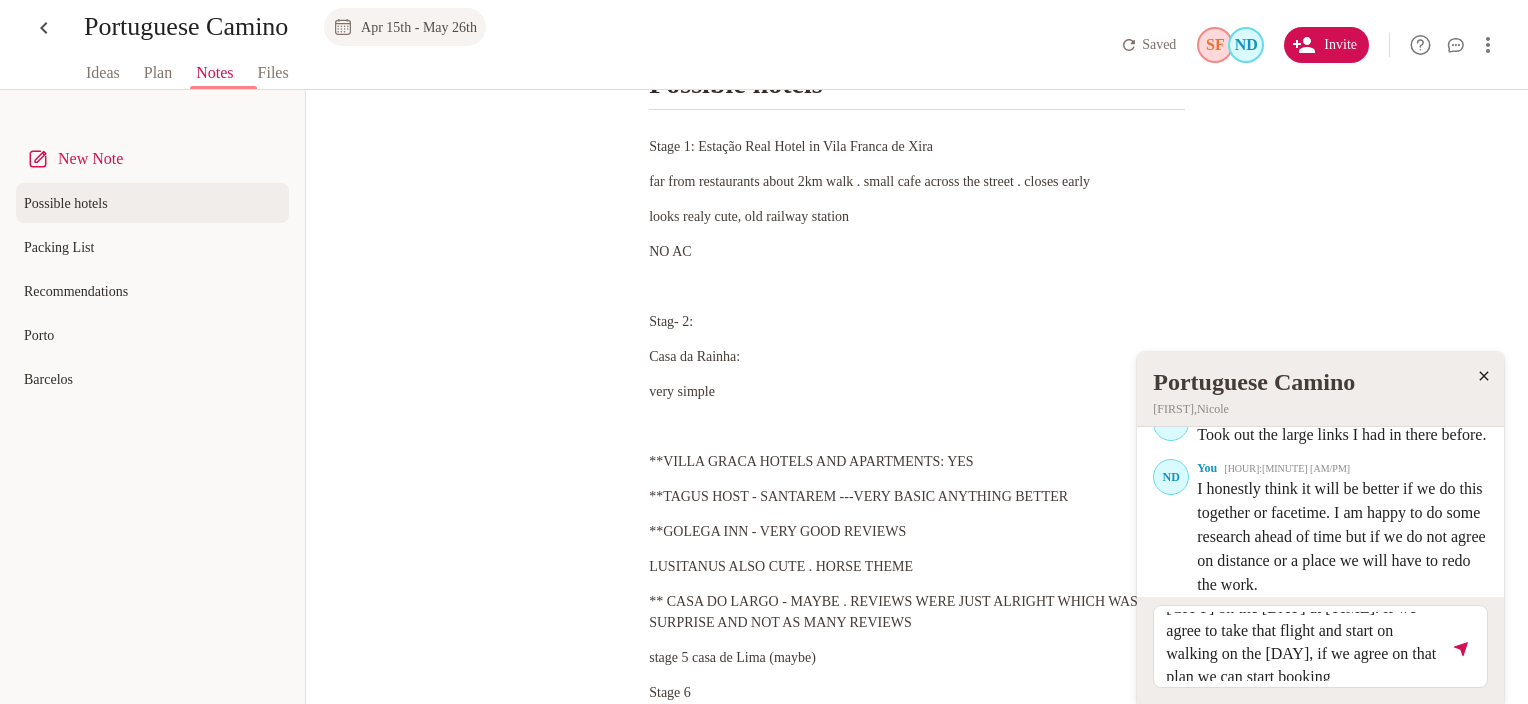 scroll, scrollTop: 92, scrollLeft: 0, axis: vertical 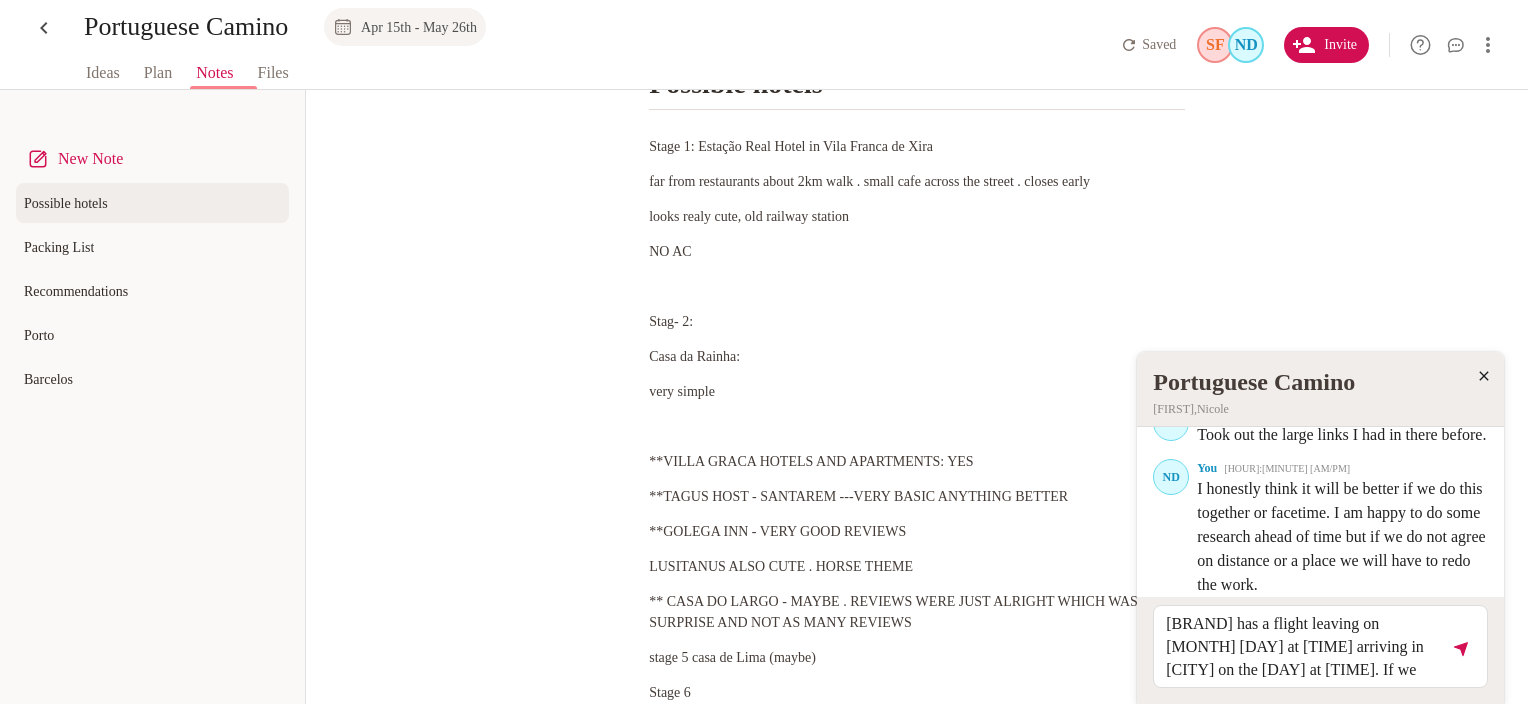 drag, startPoint x: 1426, startPoint y: 624, endPoint x: 1408, endPoint y: 625, distance: 18.027756 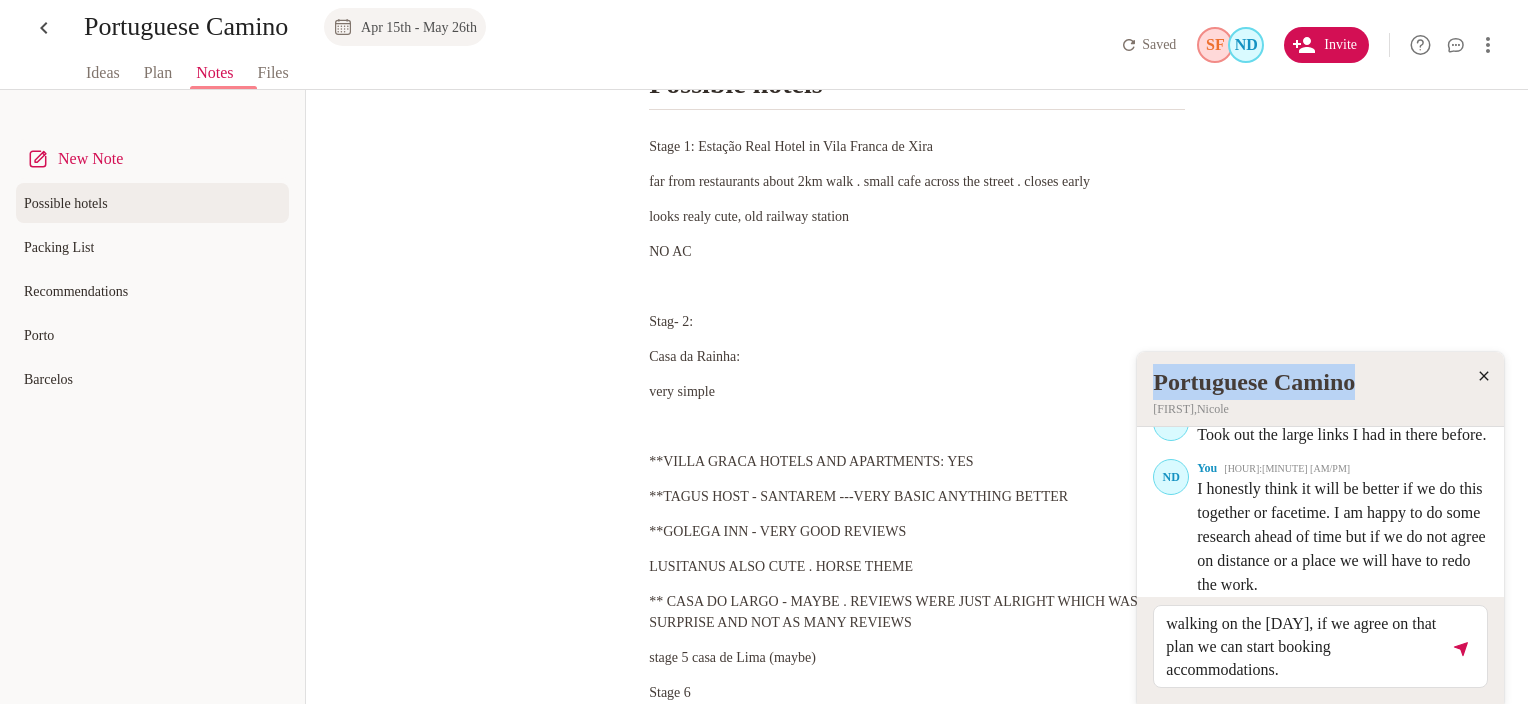 drag, startPoint x: 1398, startPoint y: 362, endPoint x: 1256, endPoint y: 252, distance: 179.62183 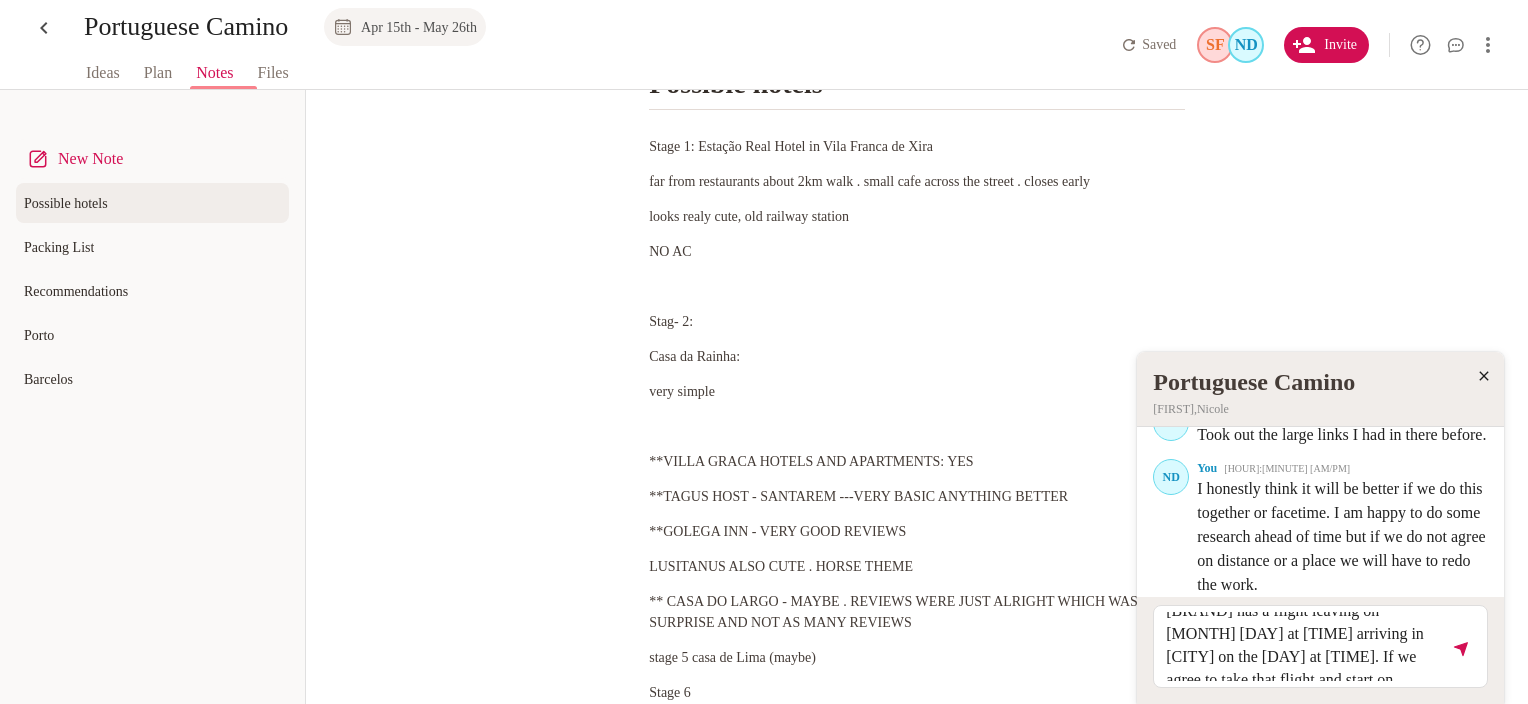 scroll, scrollTop: 0, scrollLeft: 0, axis: both 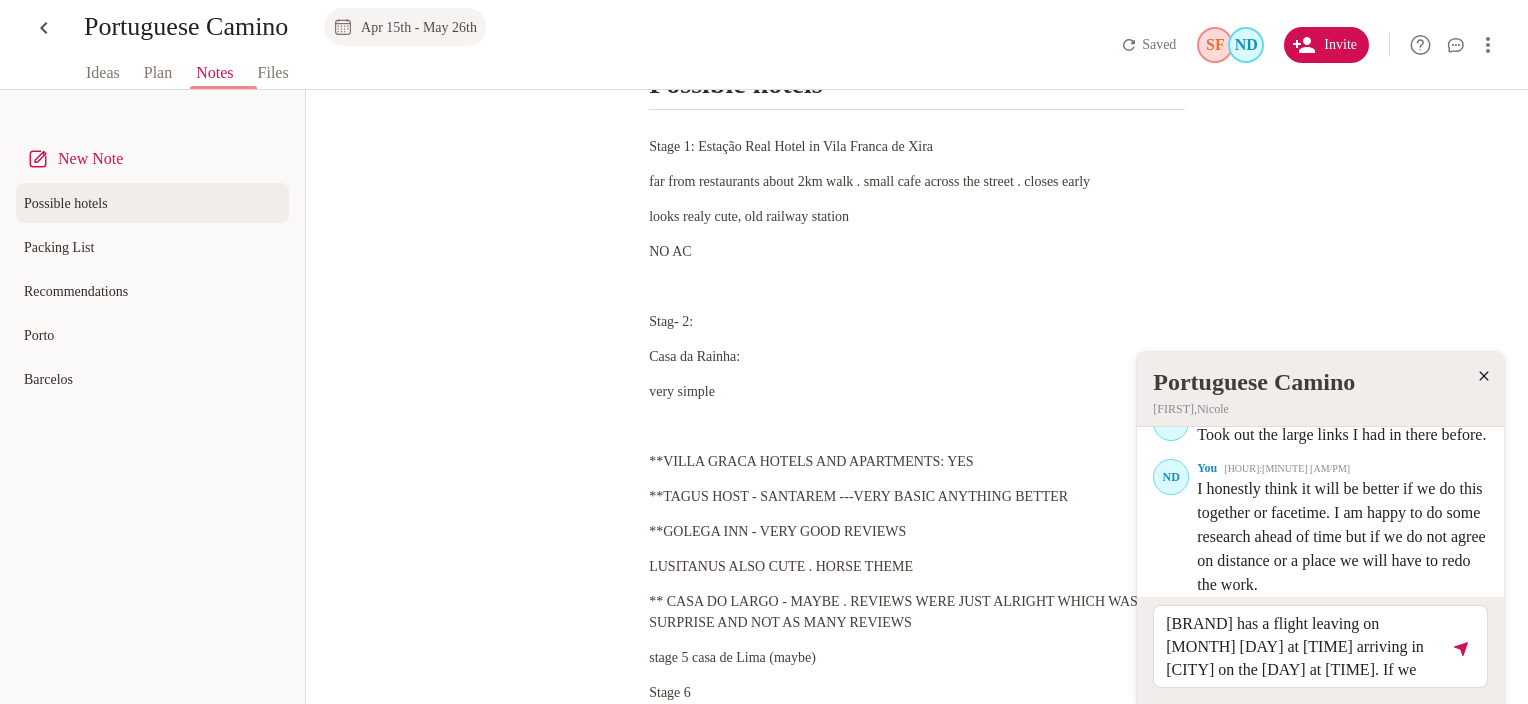 drag, startPoint x: 1427, startPoint y: 620, endPoint x: 1407, endPoint y: 628, distance: 21.540659 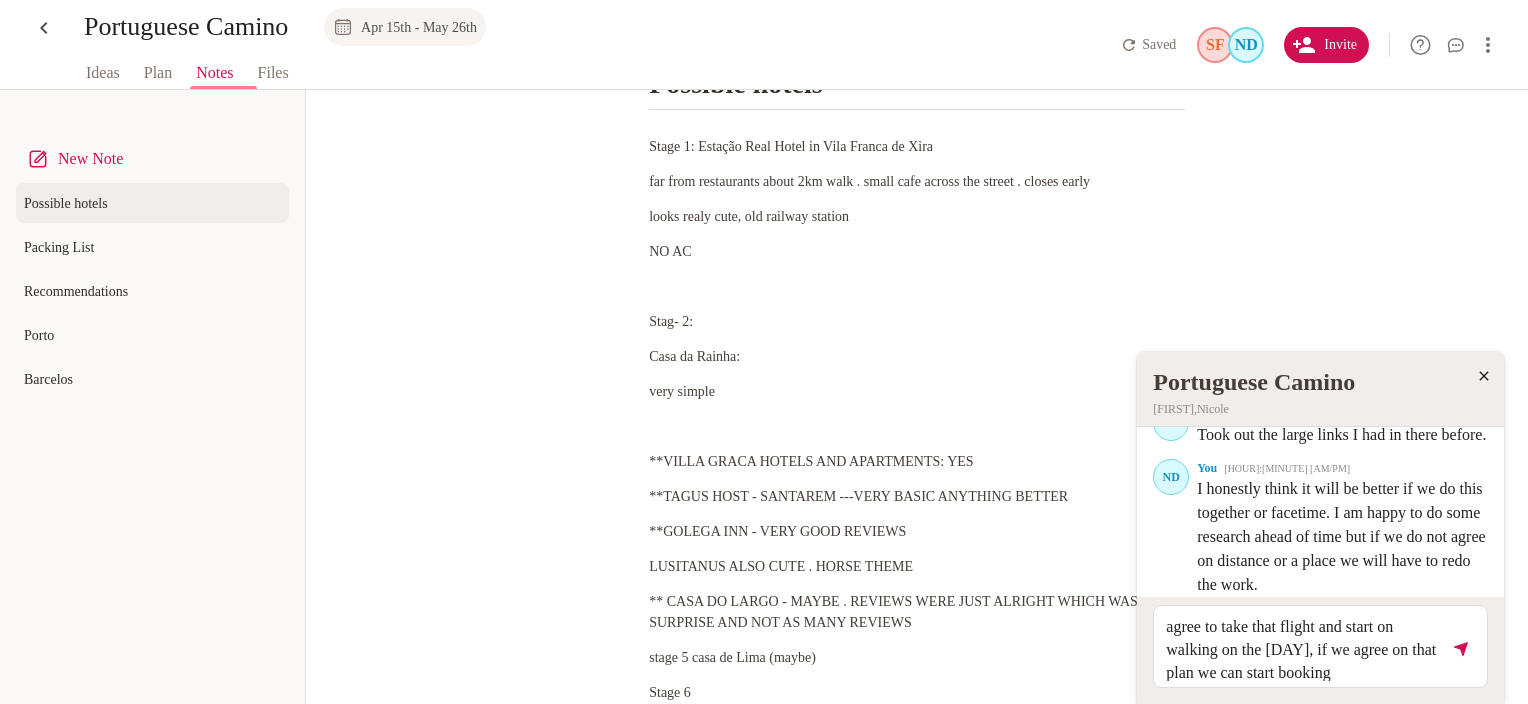 scroll, scrollTop: 70, scrollLeft: 0, axis: vertical 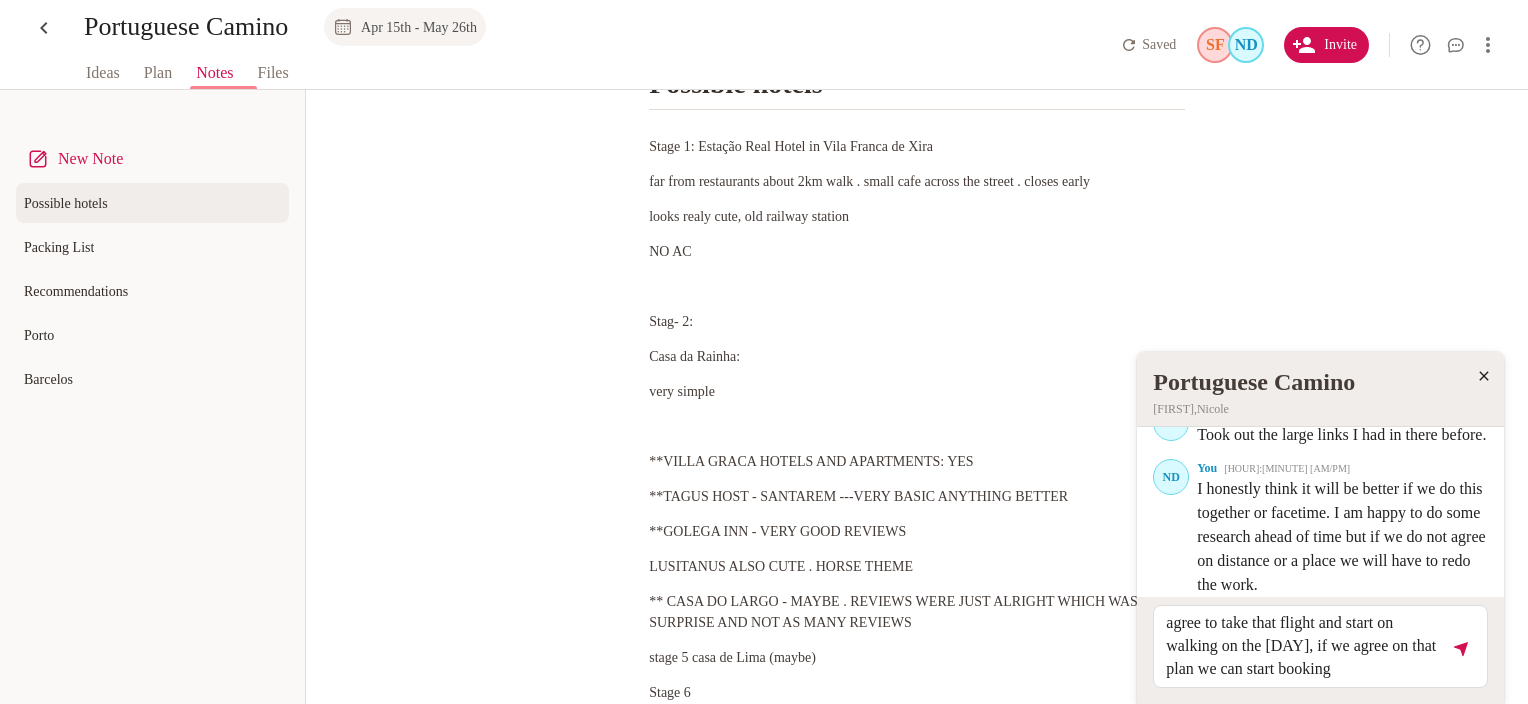 drag, startPoint x: 1258, startPoint y: 645, endPoint x: 1428, endPoint y: 652, distance: 170.14406 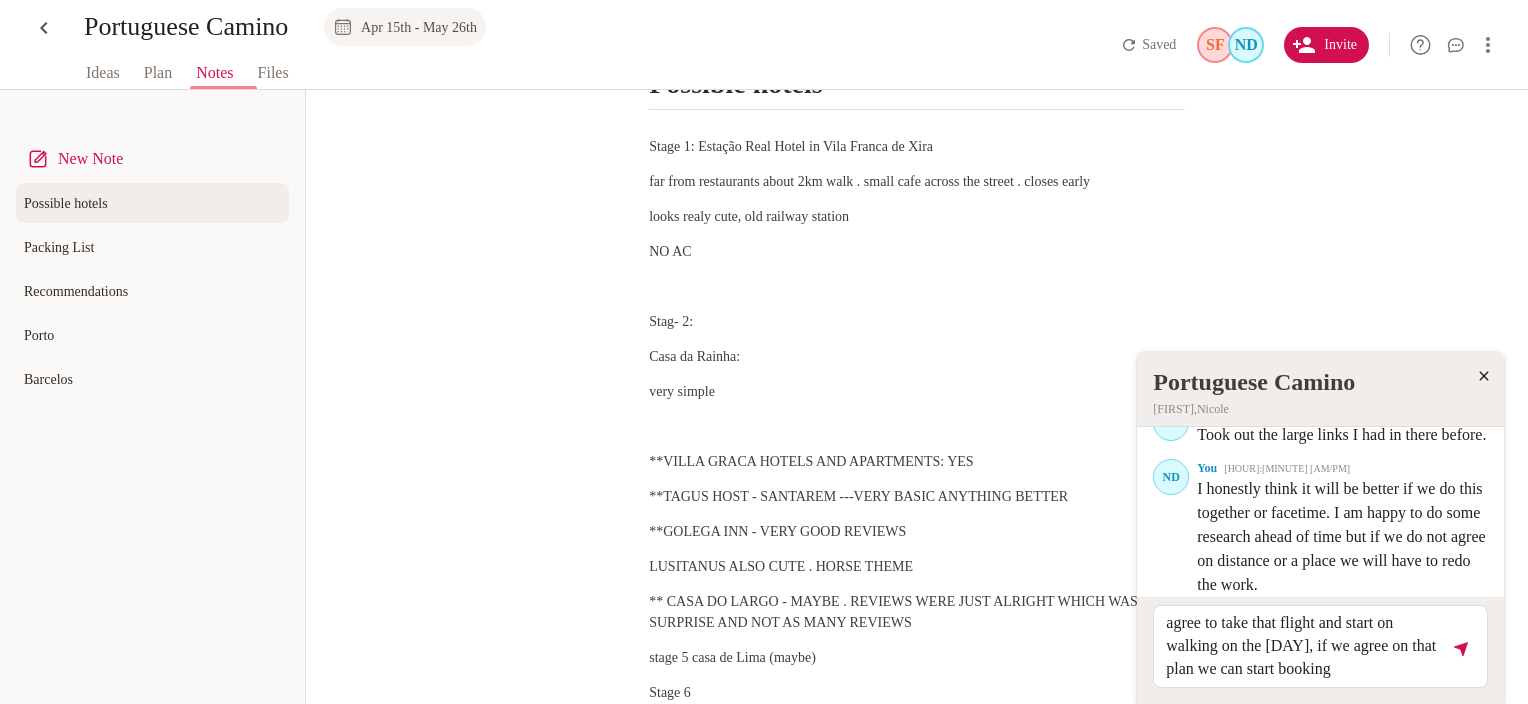 click on "[BRAND] has a flight leaving on [MONTH] [DAY] at [TIME] arriving in [CITY] on the [DAY] at [TIME]. If we agree to take that flight and start on walking on the [DAY], if we agree on that plan we can start booking accommodations." at bounding box center (1305, 646) 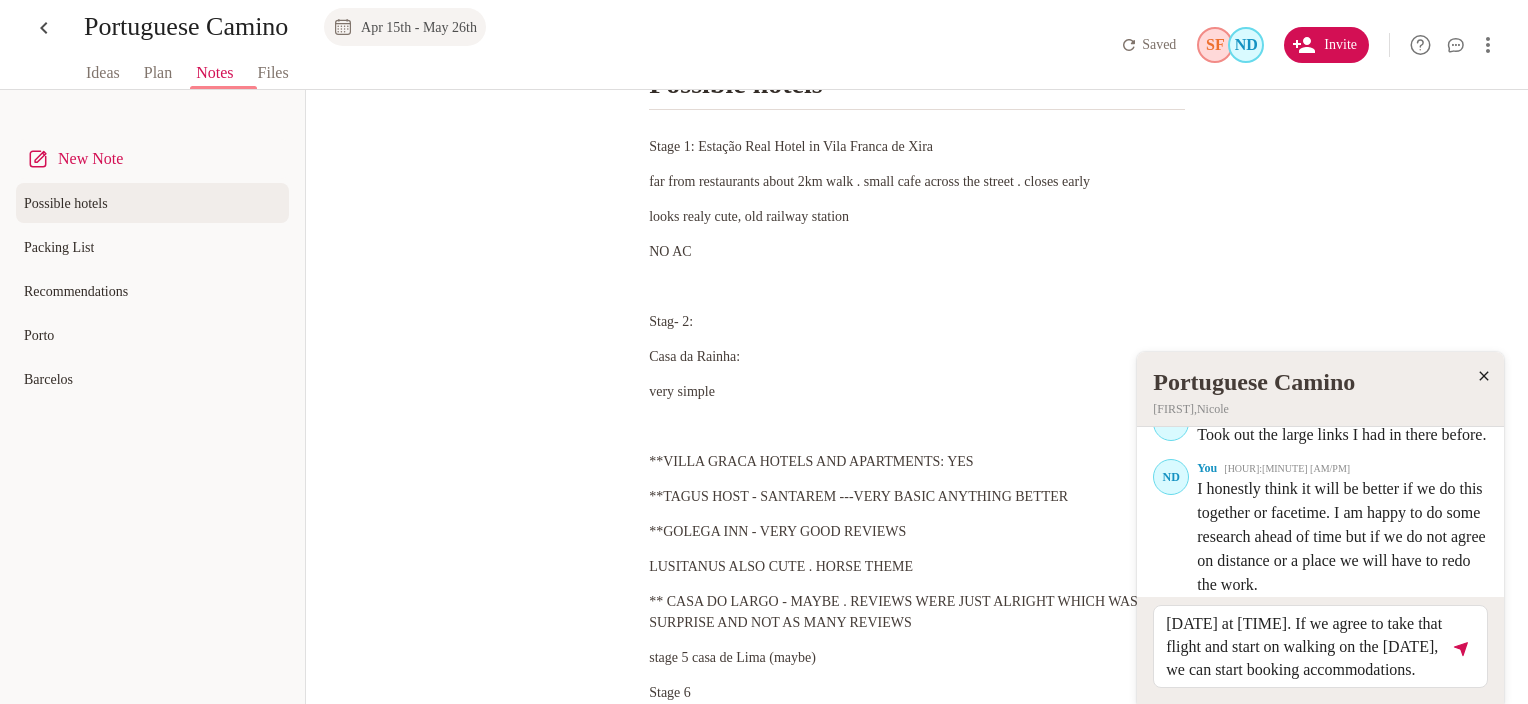 scroll, scrollTop: 69, scrollLeft: 0, axis: vertical 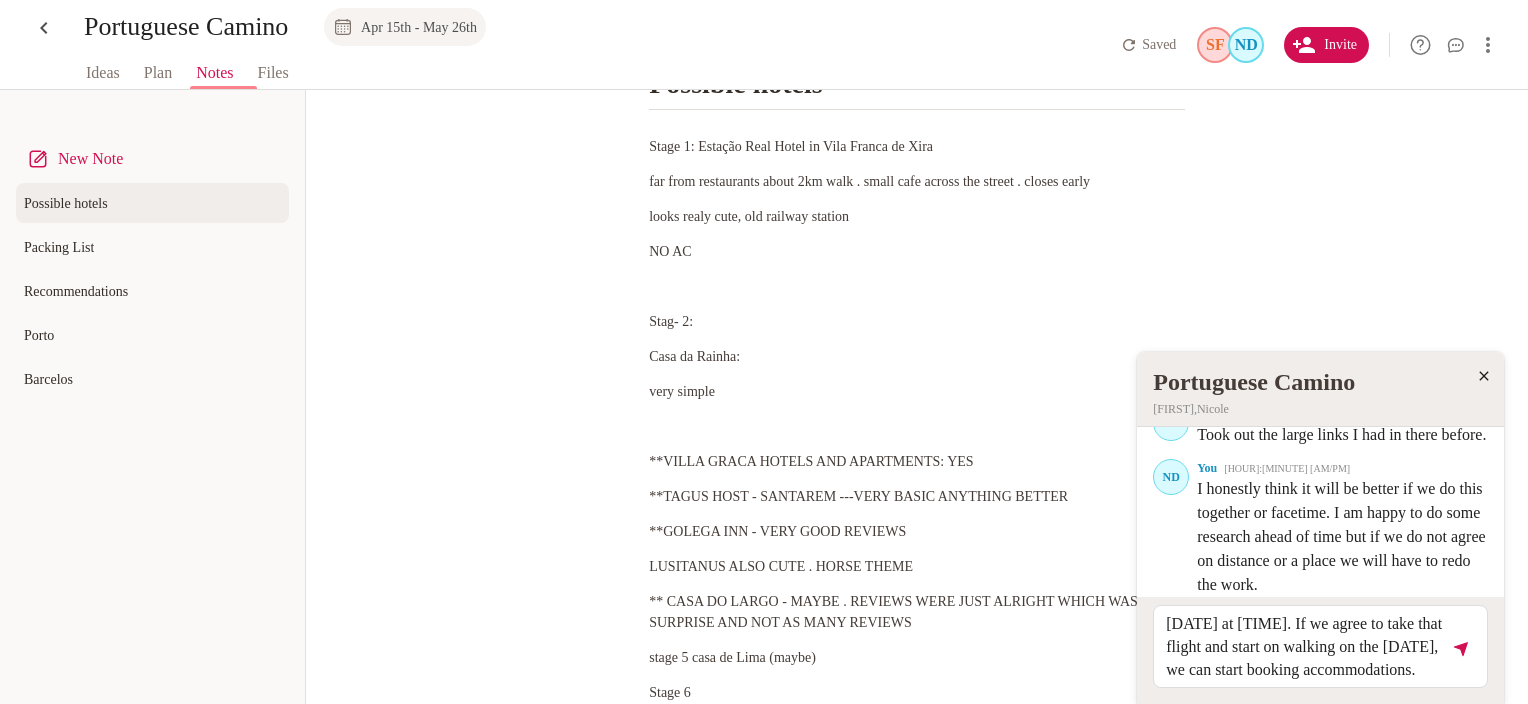 type on "Air Canada has a flight leaving on [DATE] at [TIME] arriving in Lisbon on the [DATE] at [TIME]. If we agree to take that flight and start on walking on the [DATE],  we can start booking accommodations." 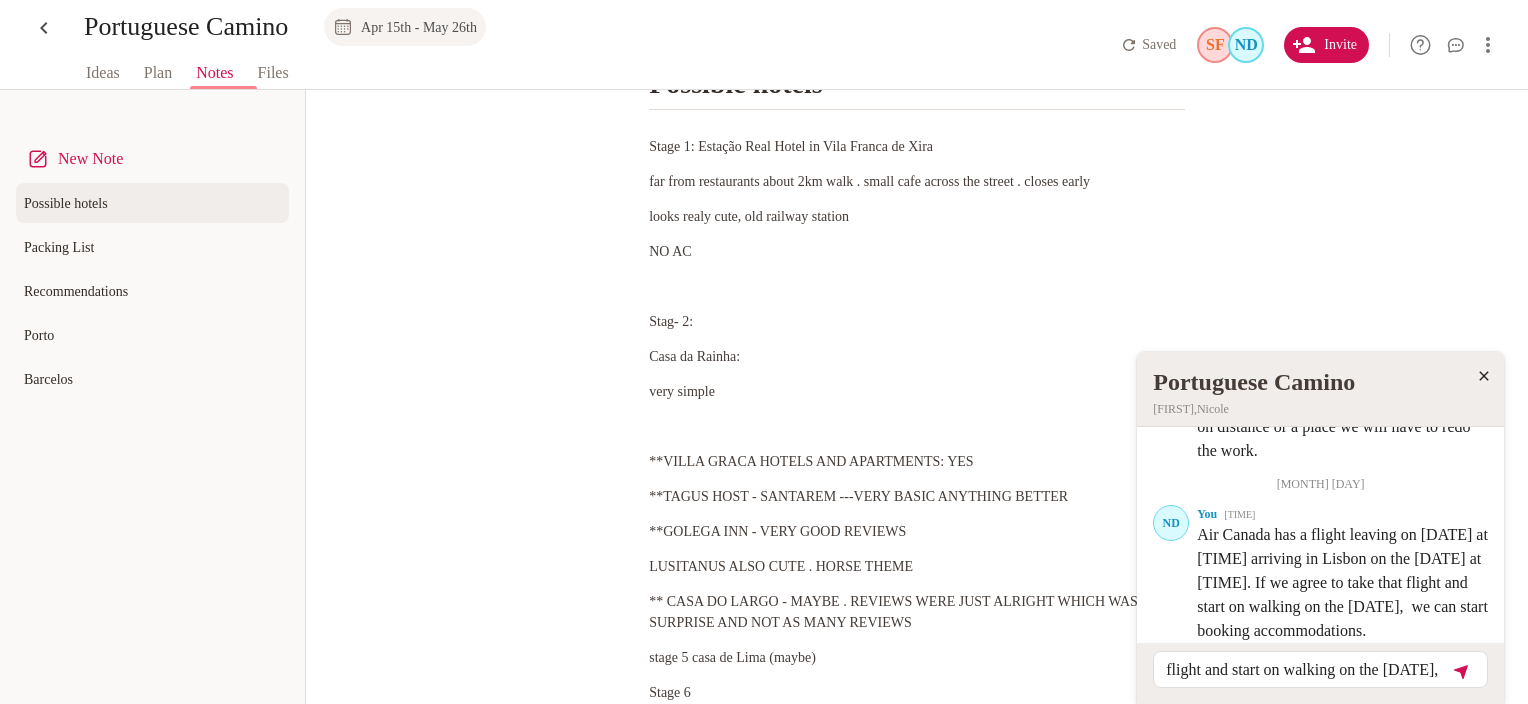 scroll, scrollTop: 0, scrollLeft: 0, axis: both 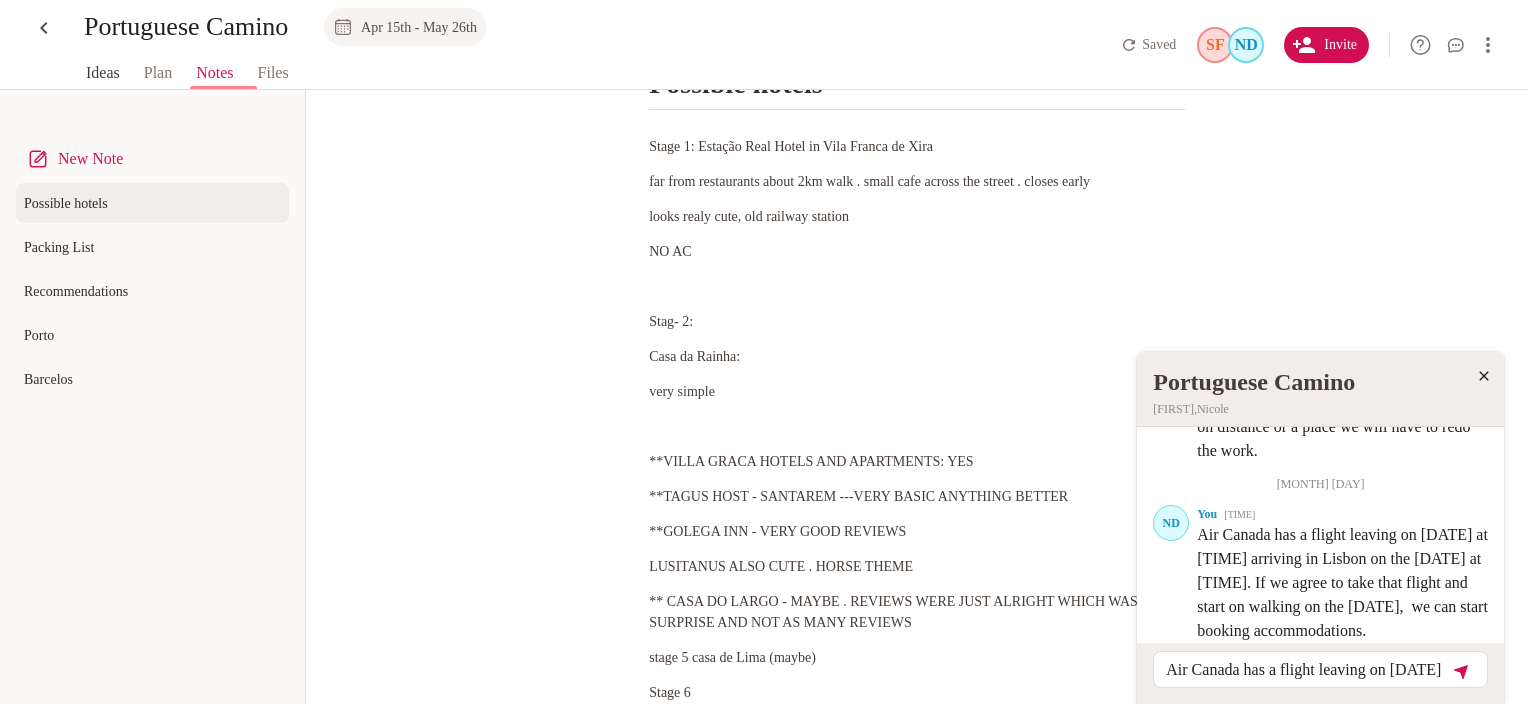 click on "Ideas" at bounding box center [103, 73] 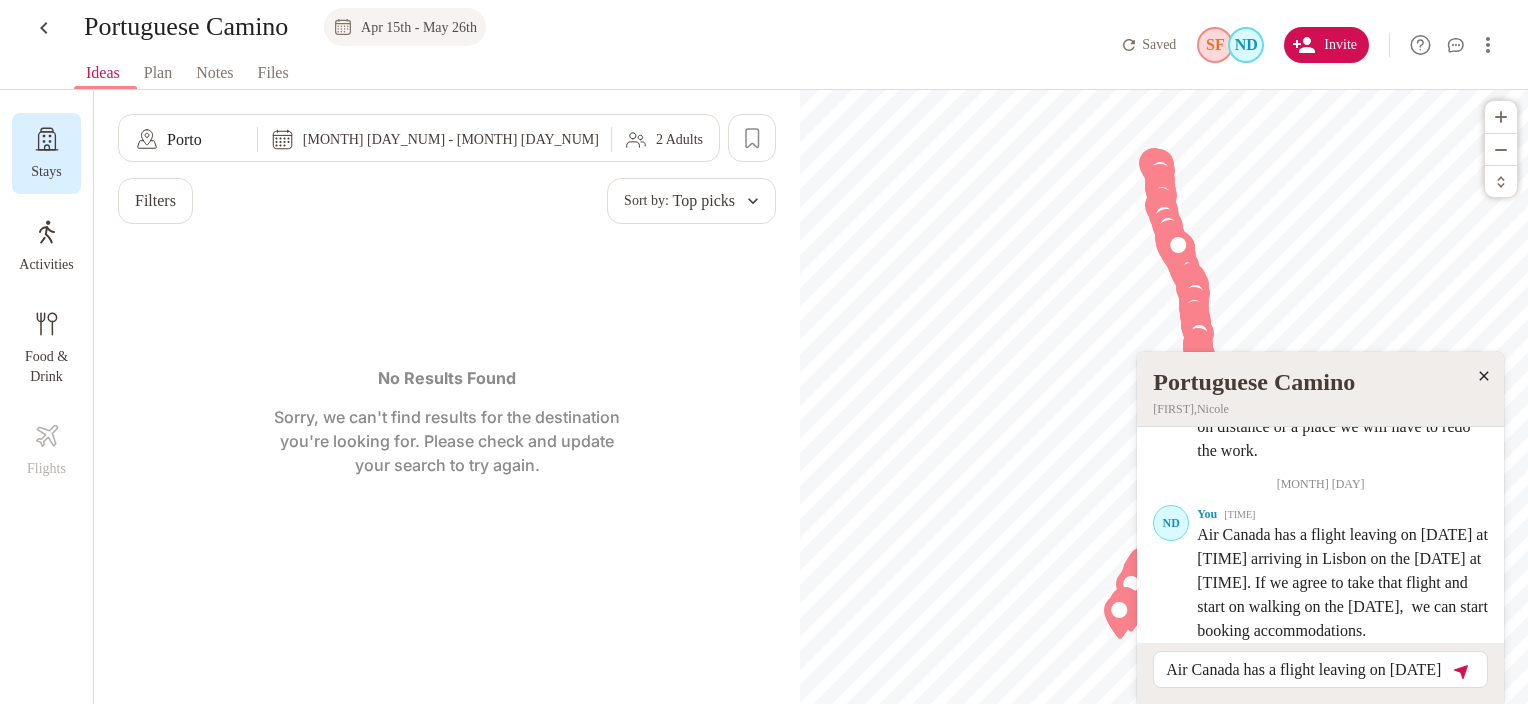 click at bounding box center [1483, 375] 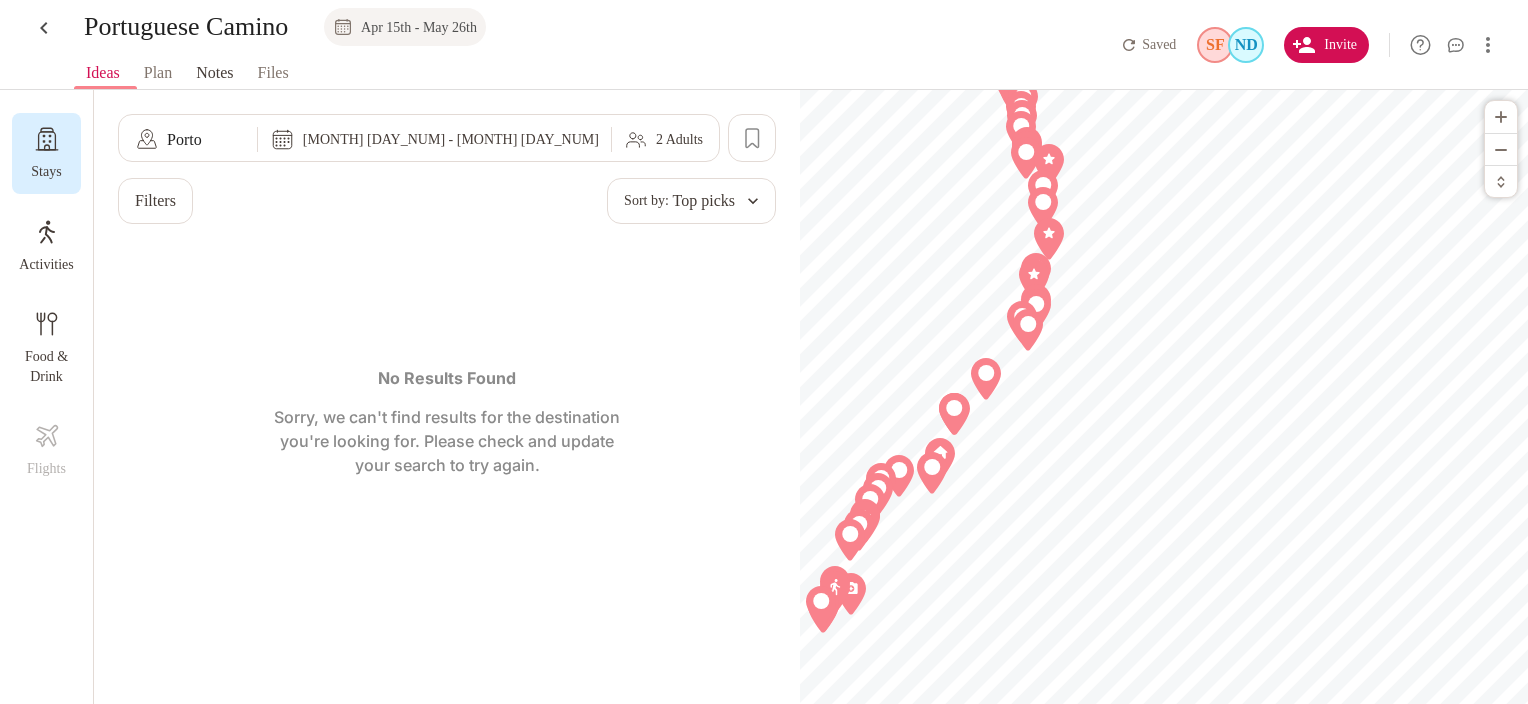 click on "Notes" at bounding box center [214, 73] 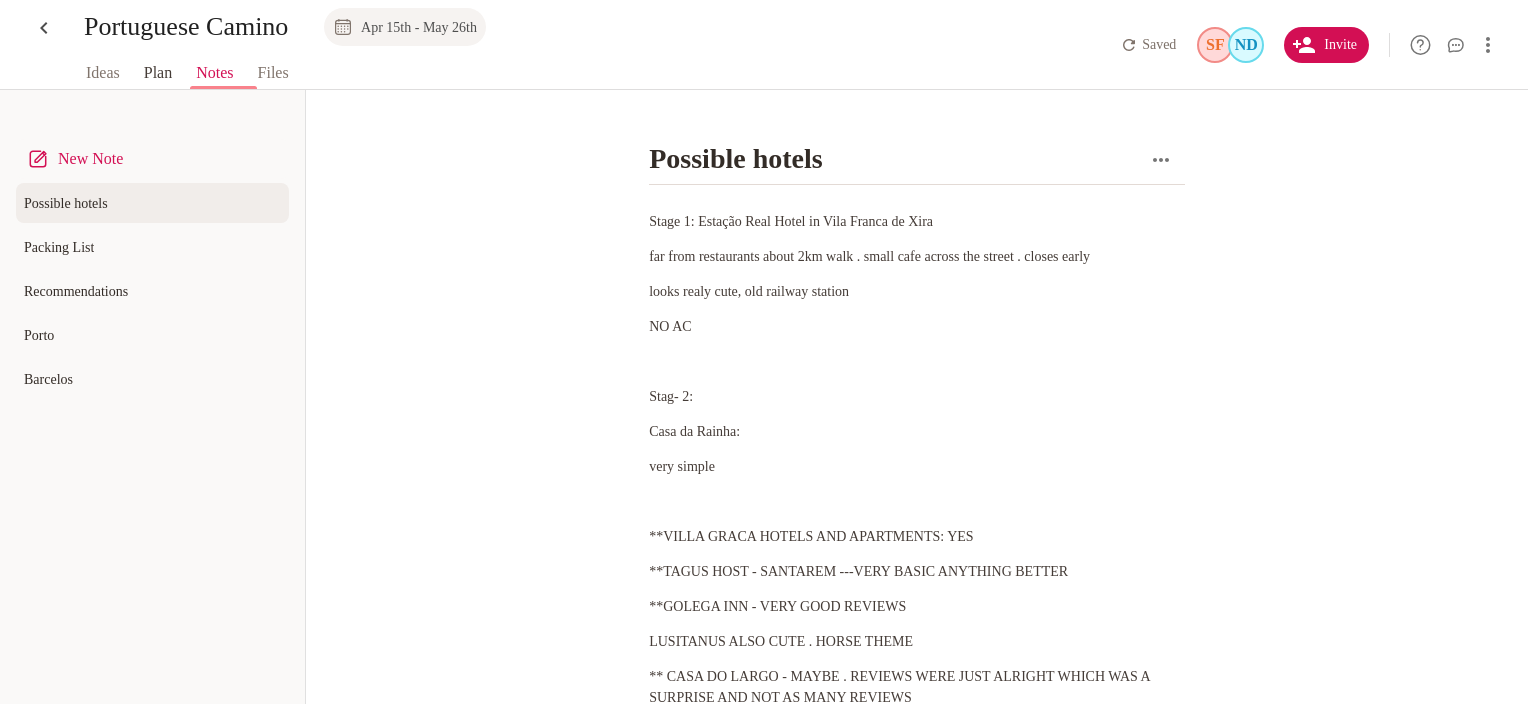 click on "Plan" at bounding box center (158, 73) 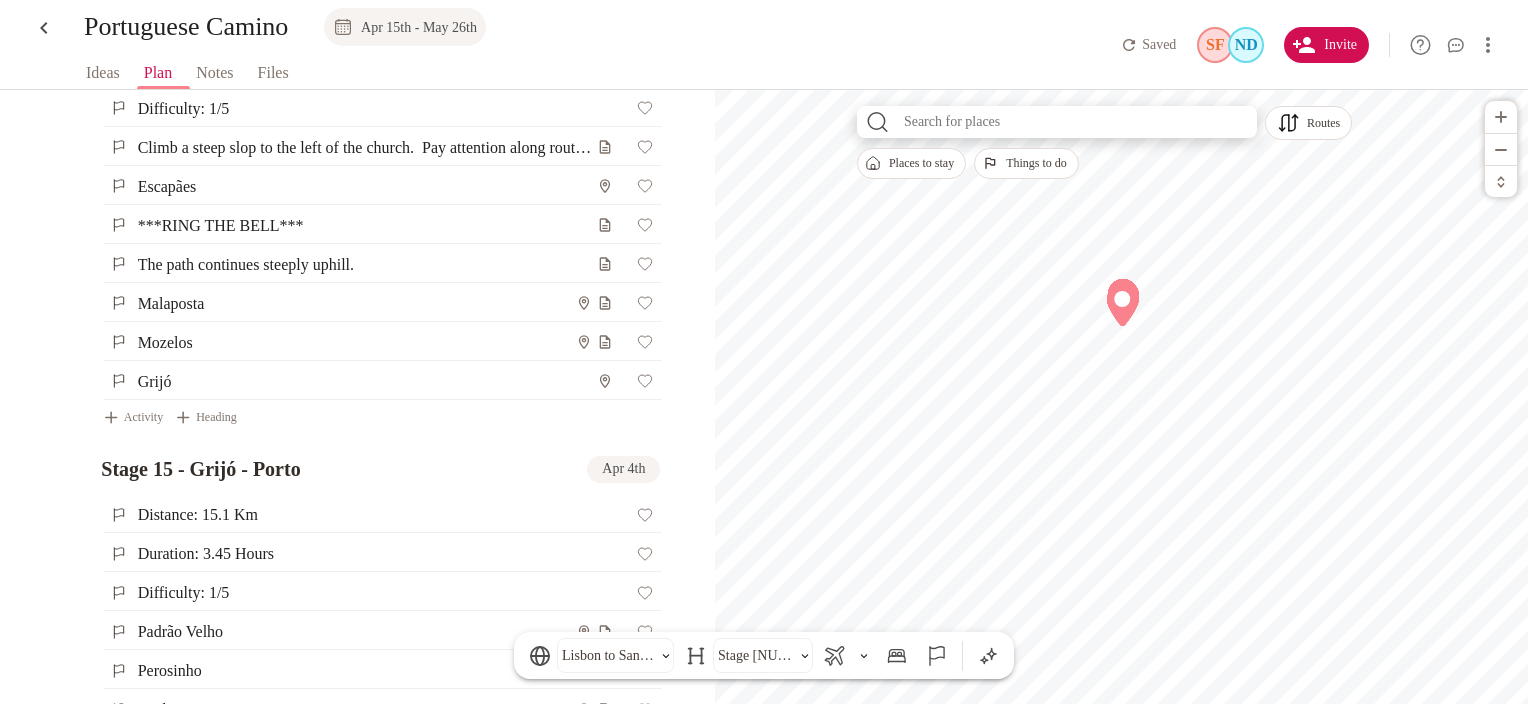 scroll, scrollTop: 9200, scrollLeft: 0, axis: vertical 